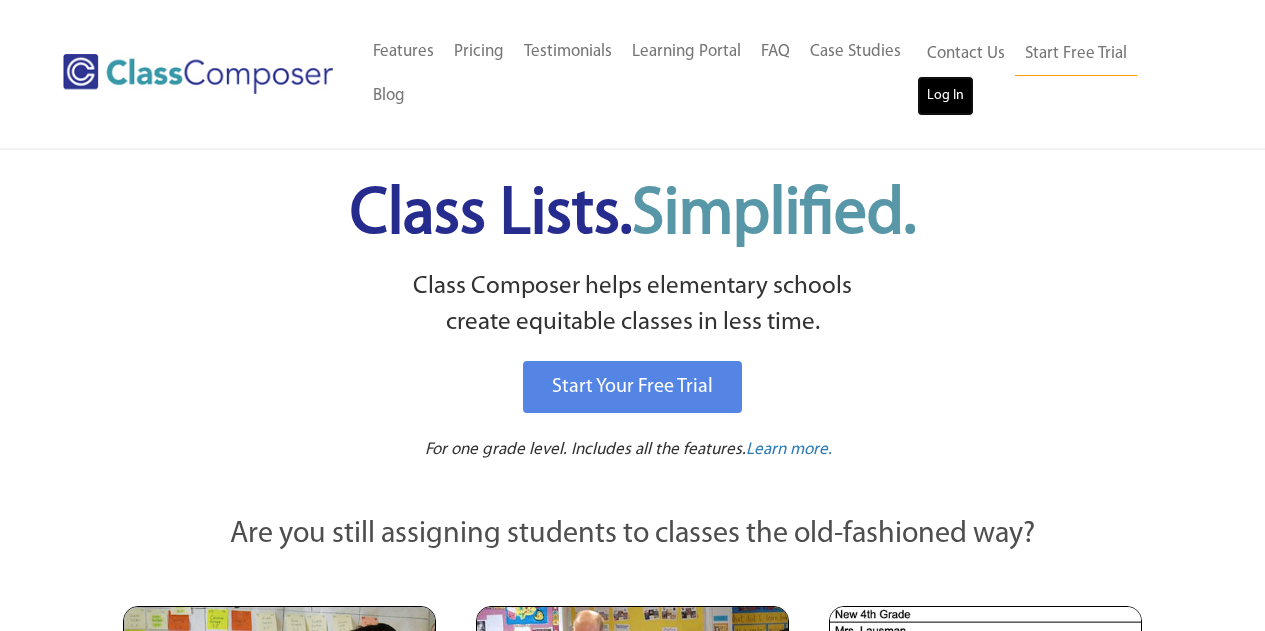 scroll, scrollTop: 0, scrollLeft: 0, axis: both 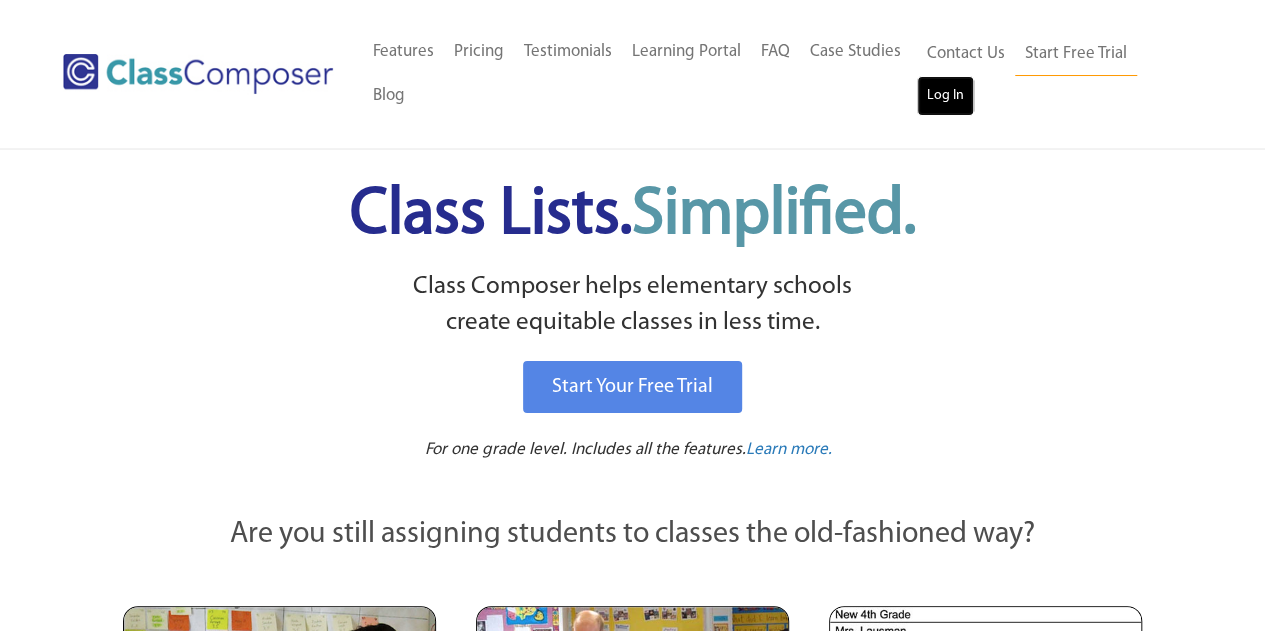 click on "Log In" at bounding box center (945, 96) 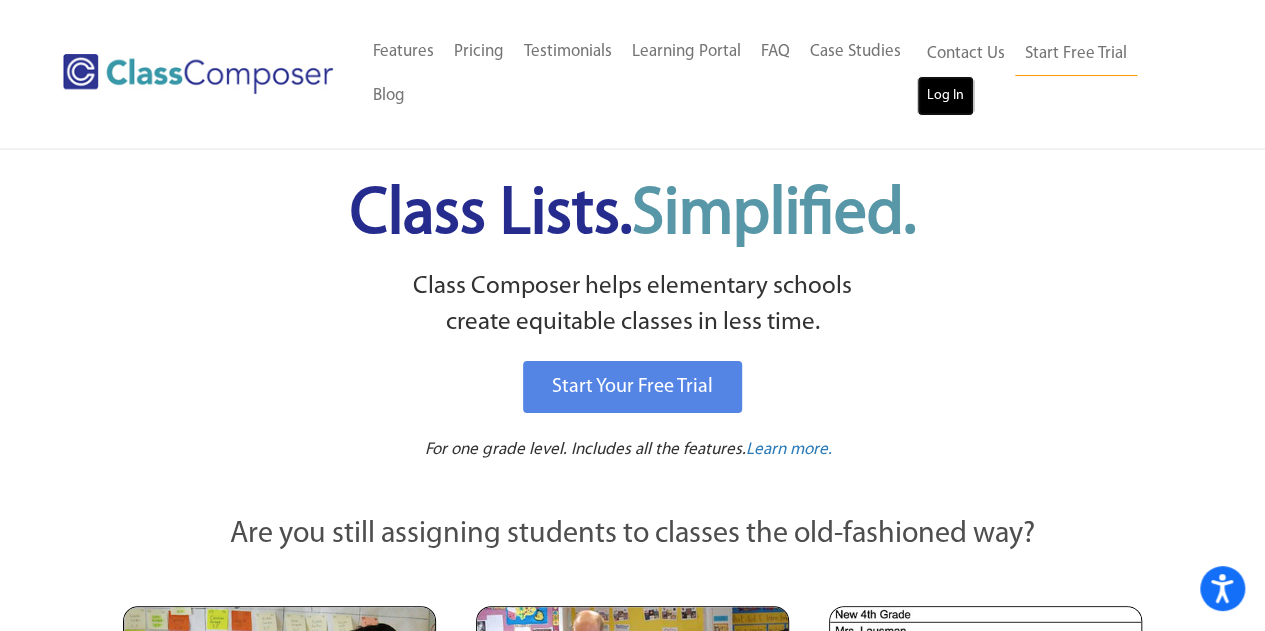scroll, scrollTop: 0, scrollLeft: 0, axis: both 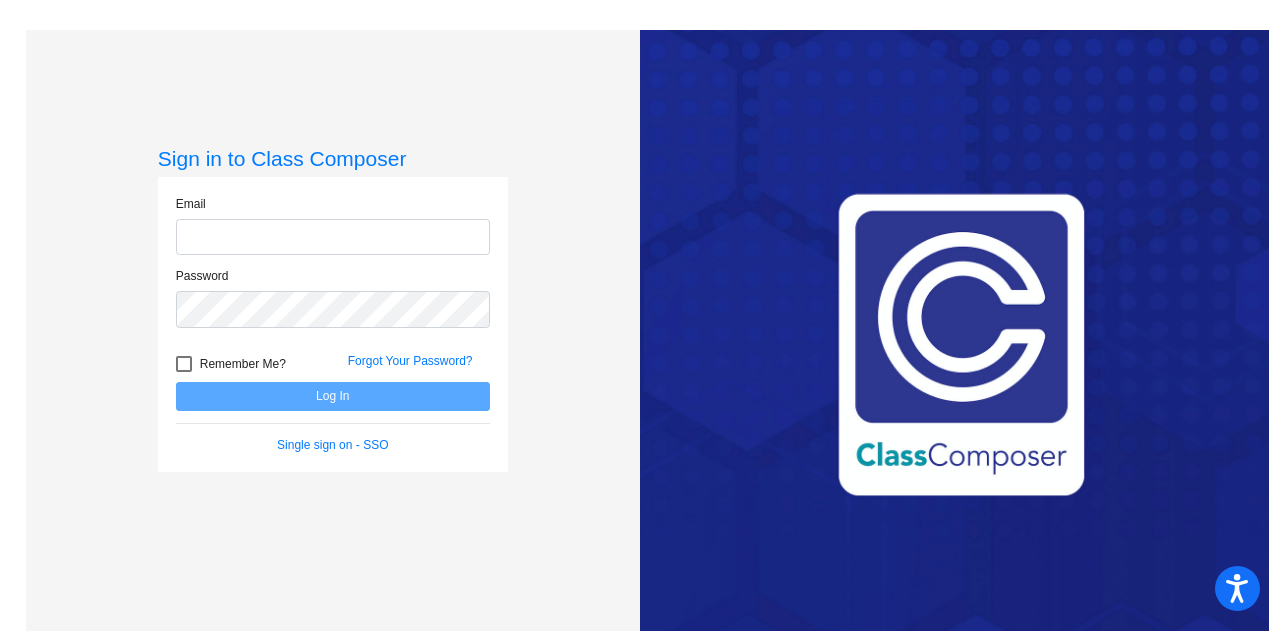 type on "[EMAIL]" 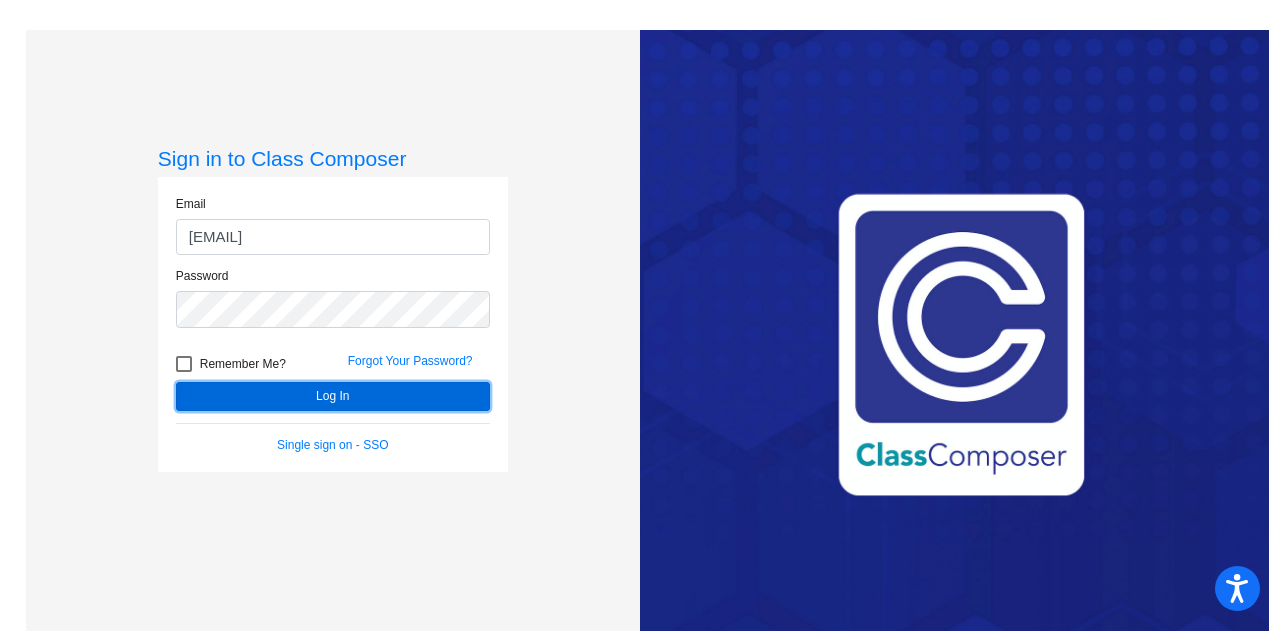 click on "Log In" 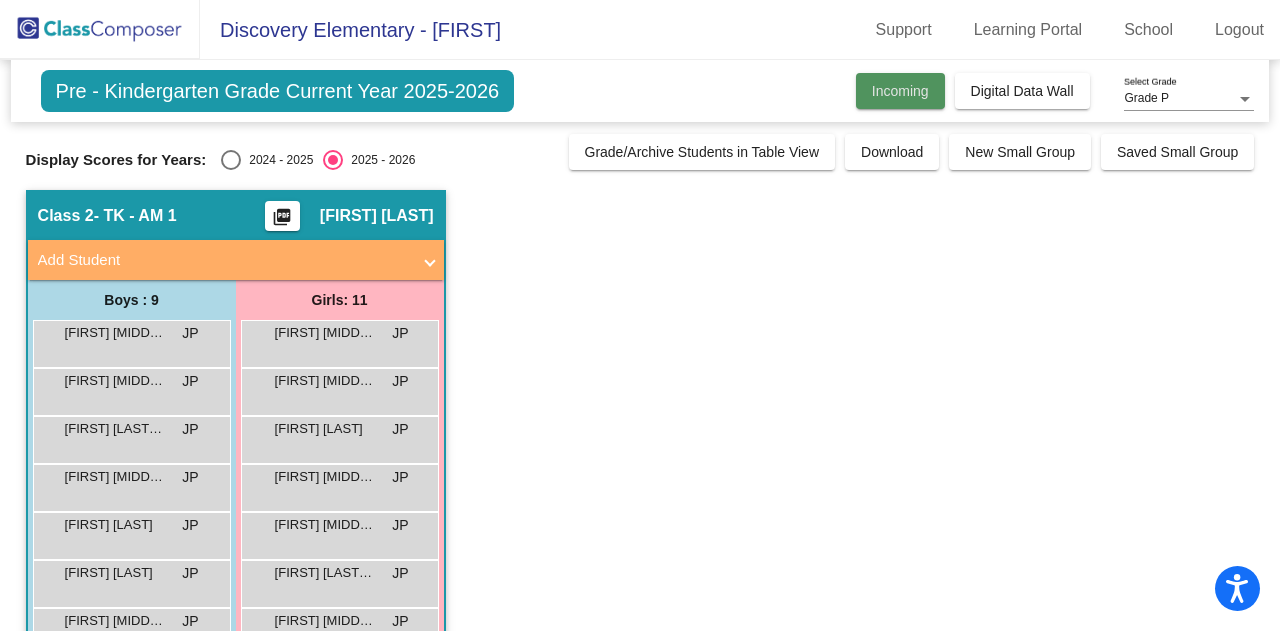 click on "Incoming" 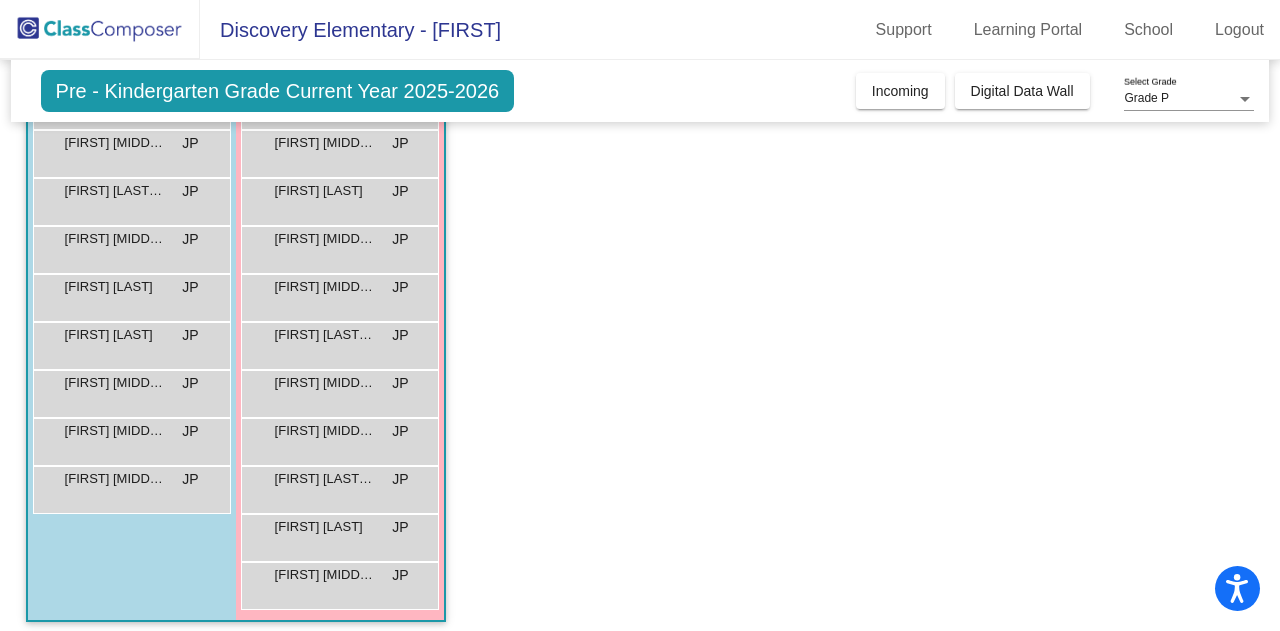 scroll, scrollTop: 240, scrollLeft: 0, axis: vertical 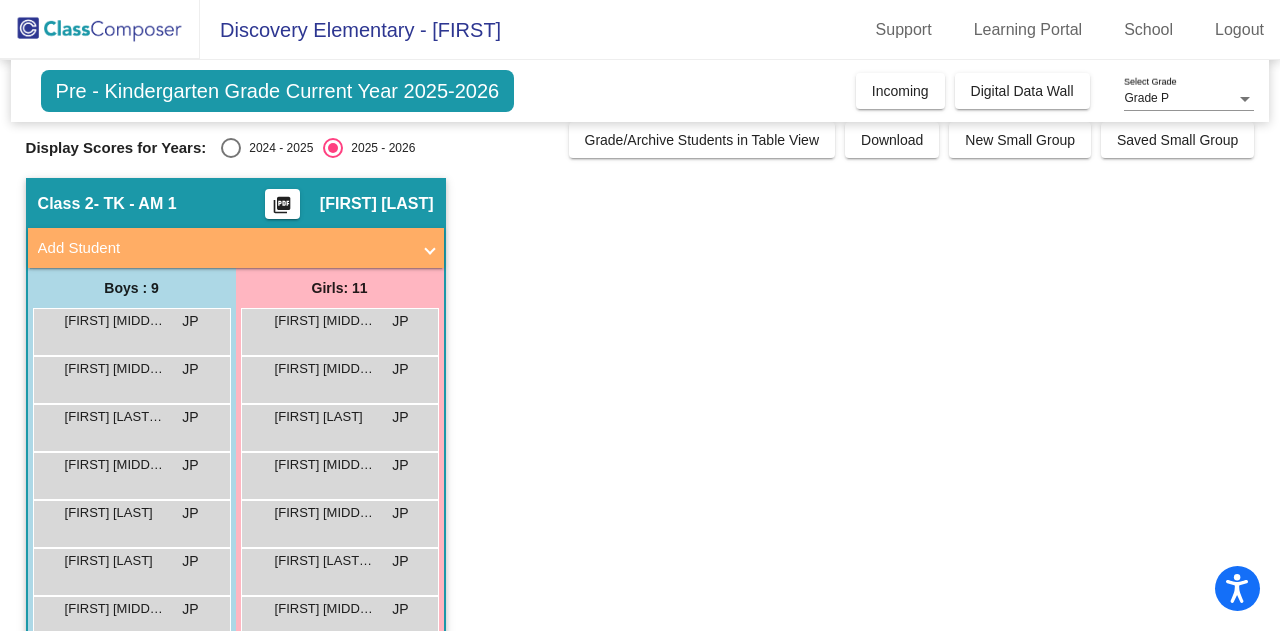 click on "Grade P Select Grade" 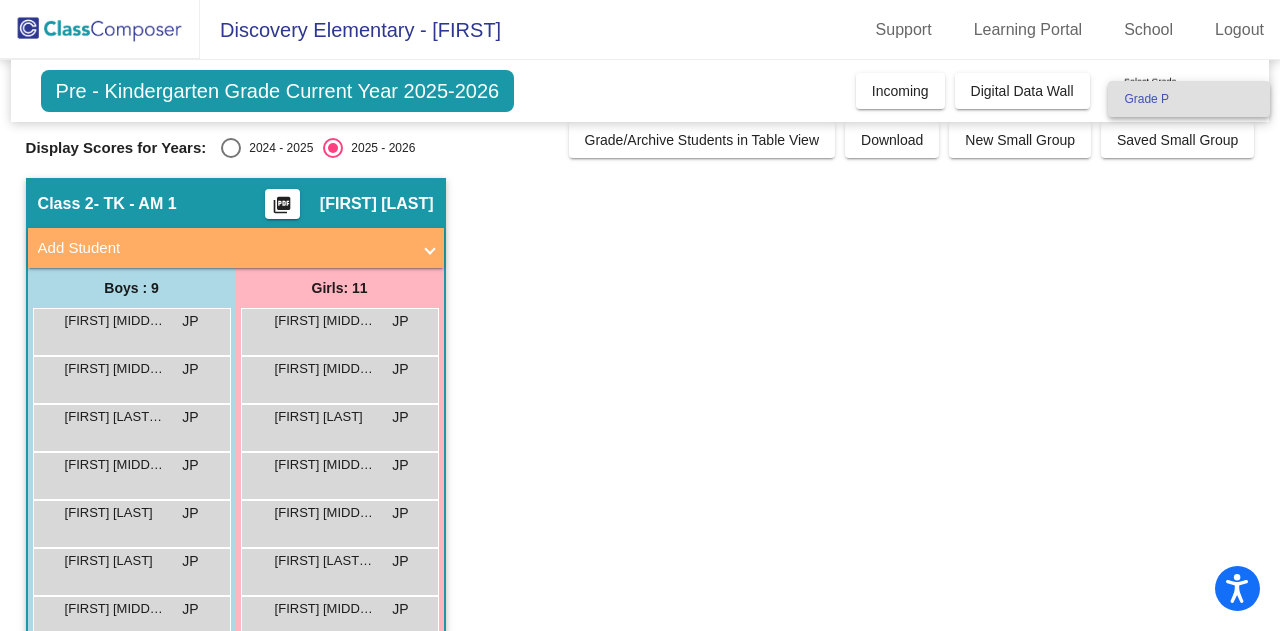 click at bounding box center [640, 315] 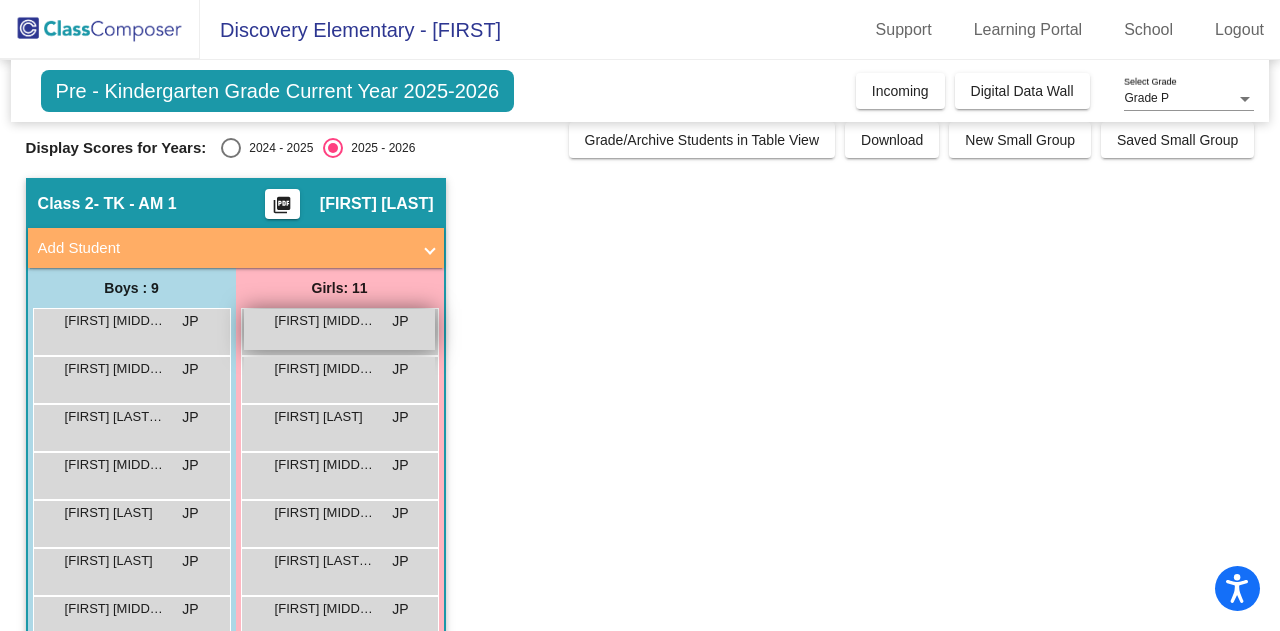 click on "Adylen T. Tran" at bounding box center [325, 321] 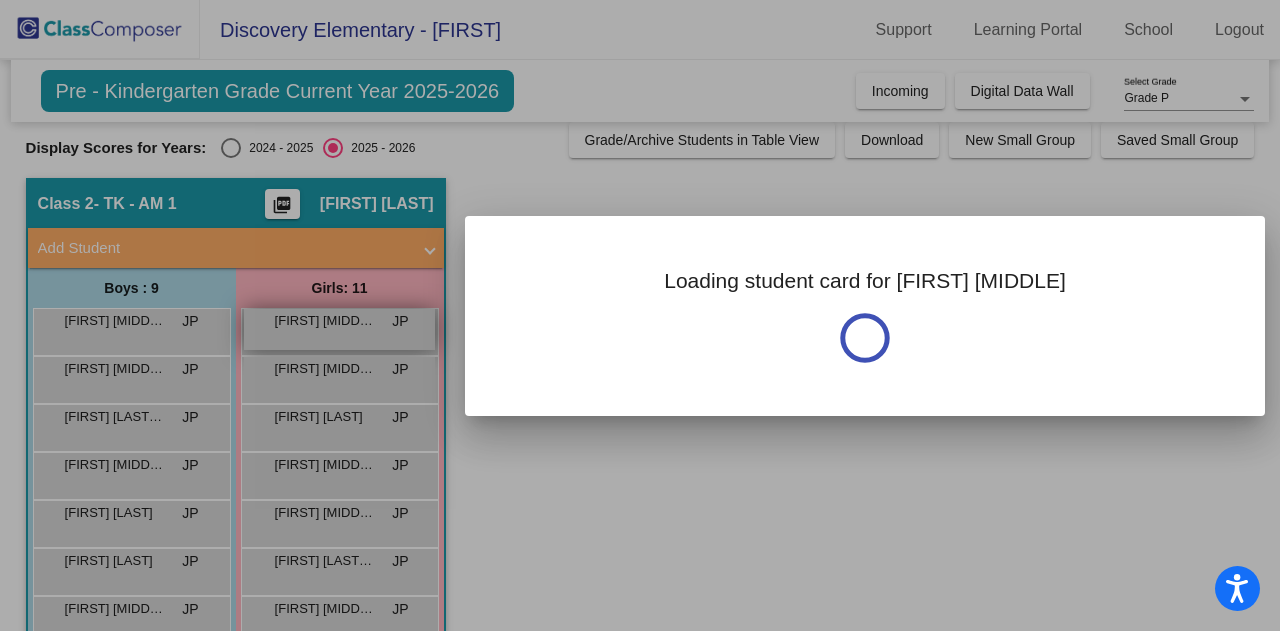 click at bounding box center [640, 315] 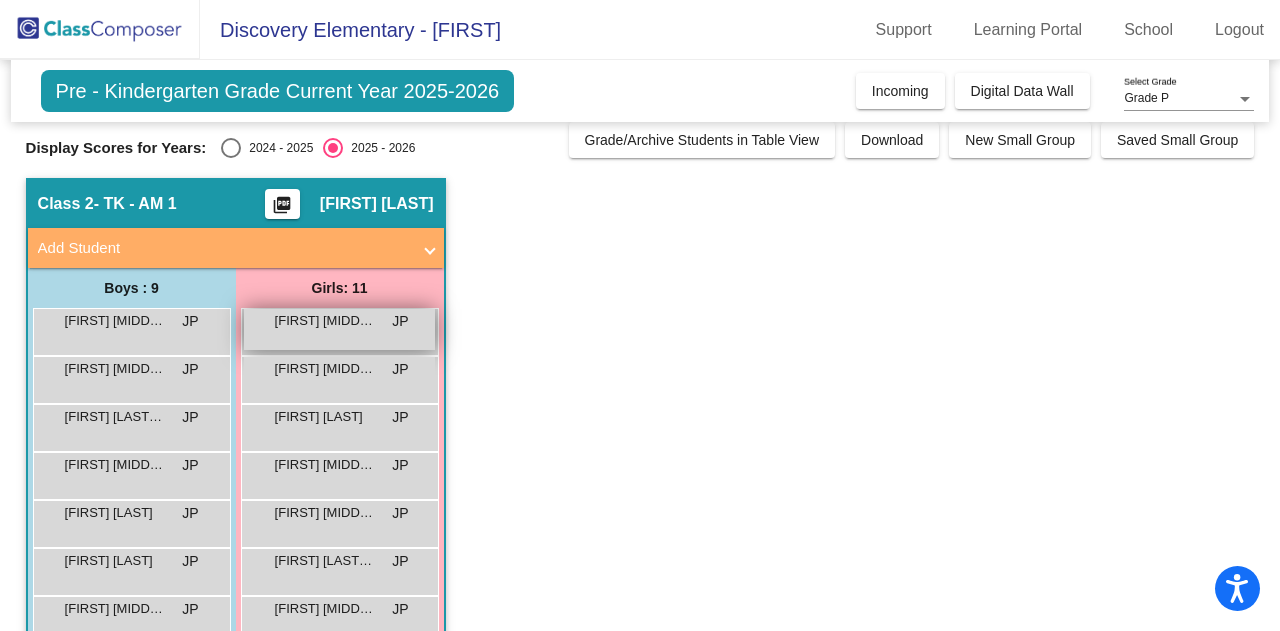 click on "Adylen T. Tran" at bounding box center (325, 321) 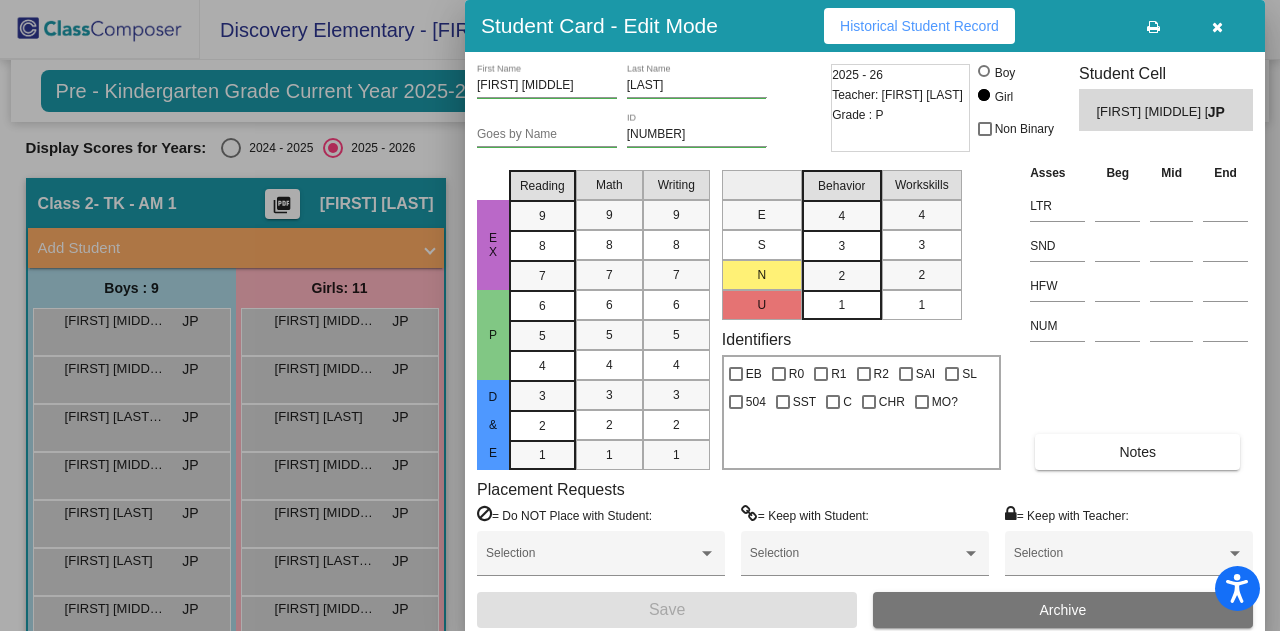 drag, startPoint x: 1270, startPoint y: 187, endPoint x: 1279, endPoint y: 329, distance: 142.28493 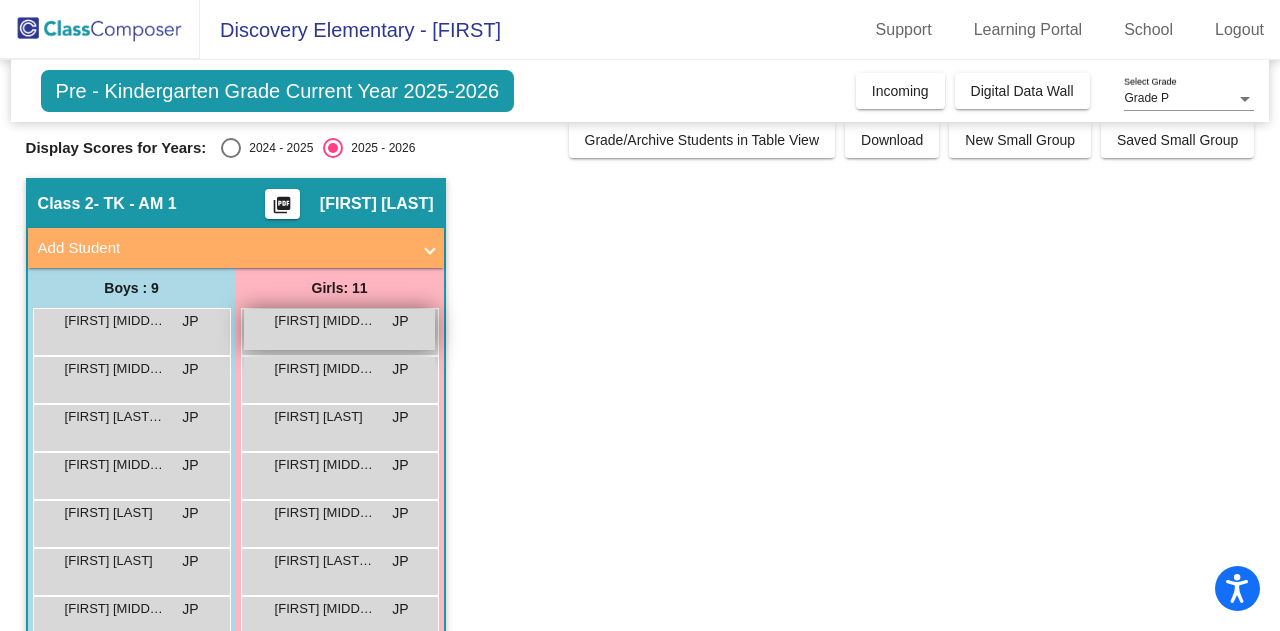 click on "Adylen T. Tran" at bounding box center (325, 321) 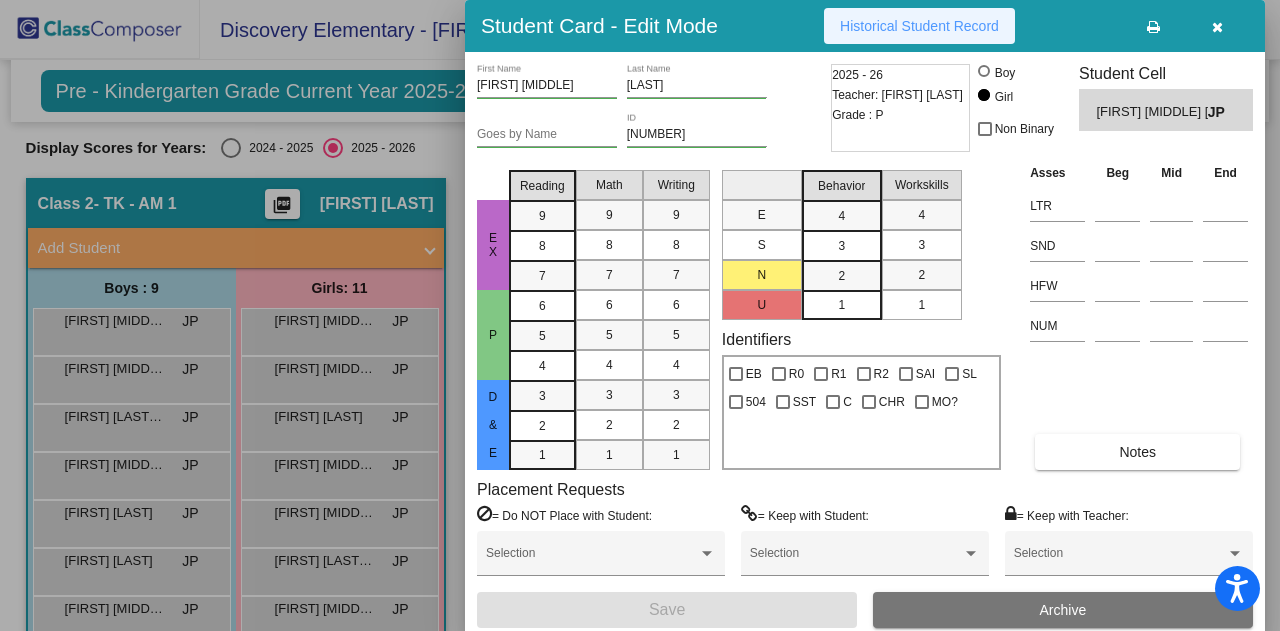 click on "Historical Student Record" at bounding box center (919, 26) 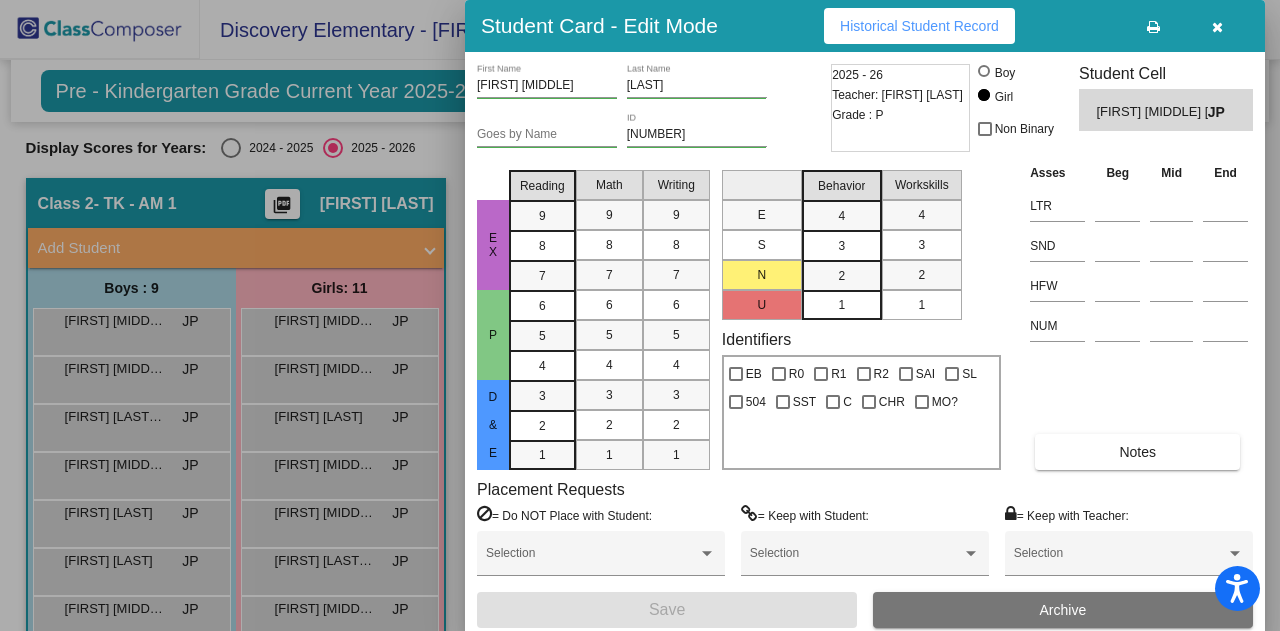 click at bounding box center (1217, 27) 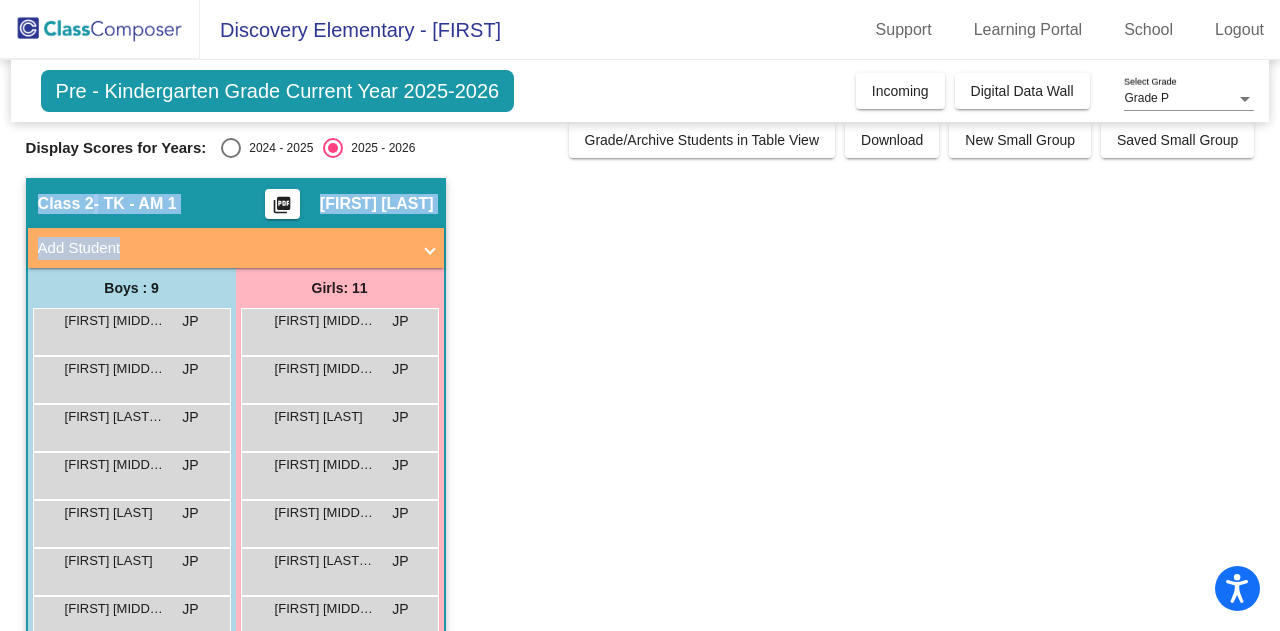 drag, startPoint x: 1268, startPoint y: 150, endPoint x: 1277, endPoint y: 229, distance: 79.51101 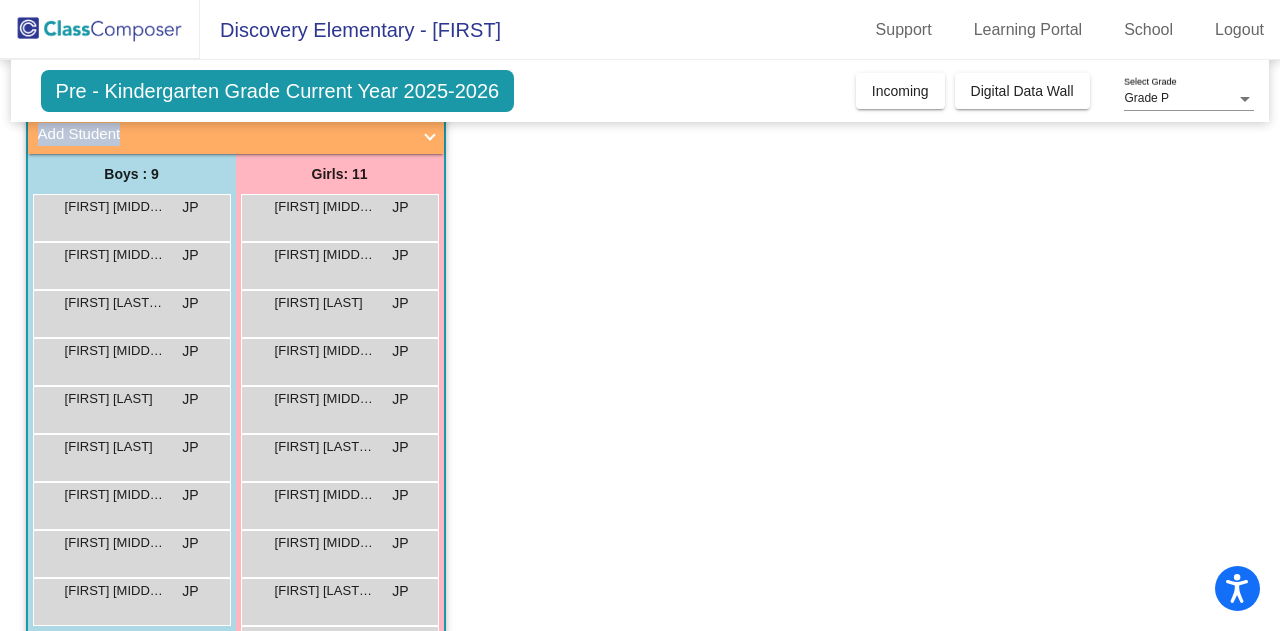 scroll, scrollTop: 149, scrollLeft: 0, axis: vertical 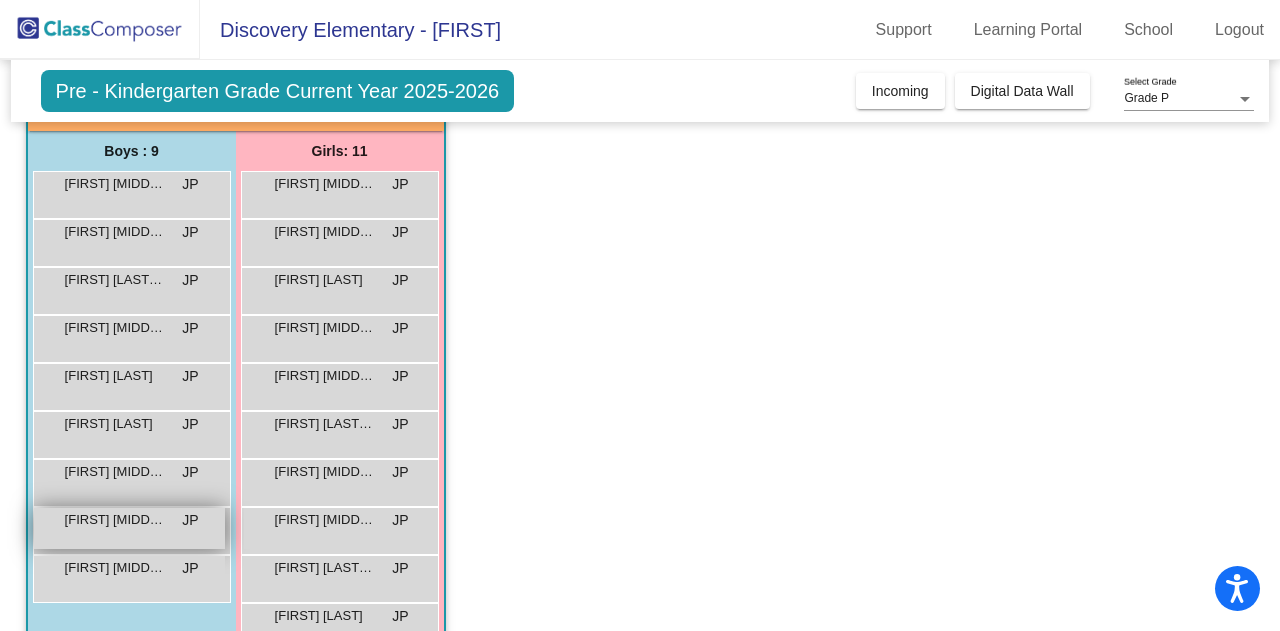 click on "Rylan R. Butsko" at bounding box center [115, 520] 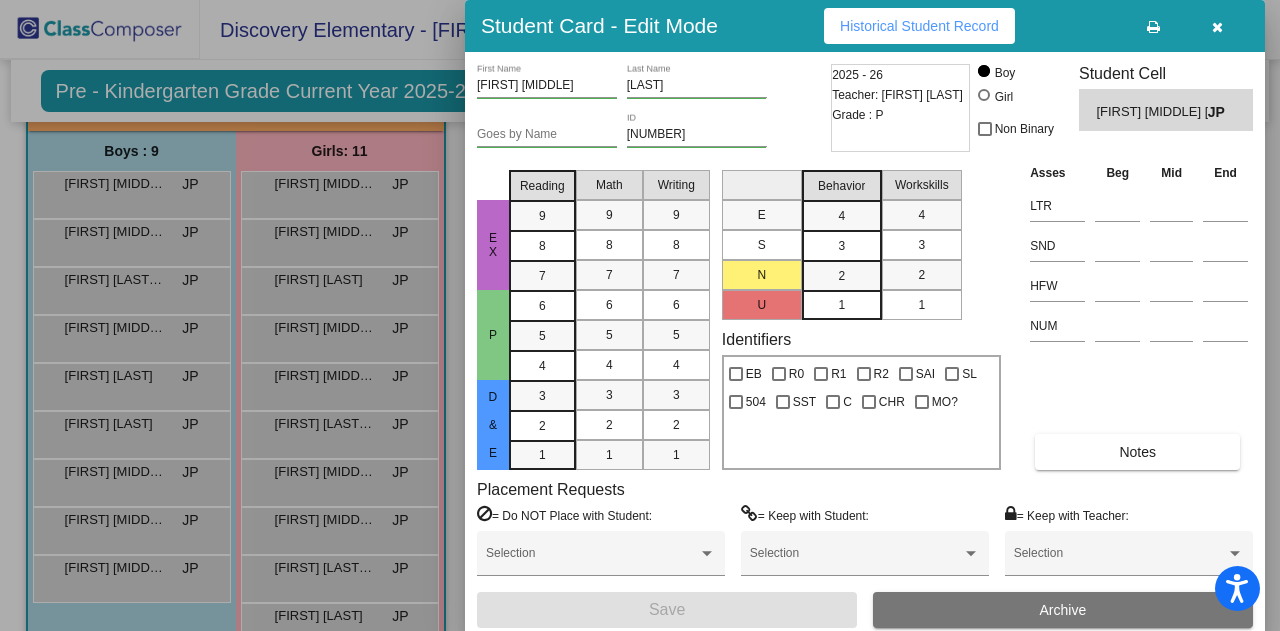 click on "Historical Student Record" at bounding box center [919, 26] 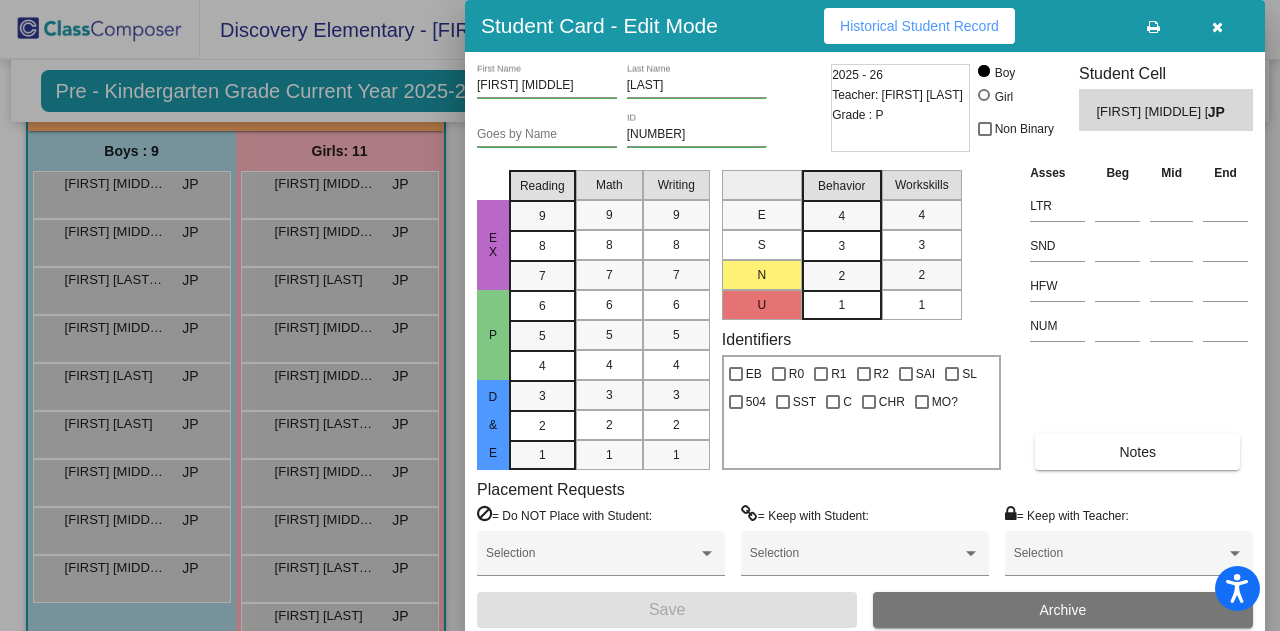 click at bounding box center [640, 315] 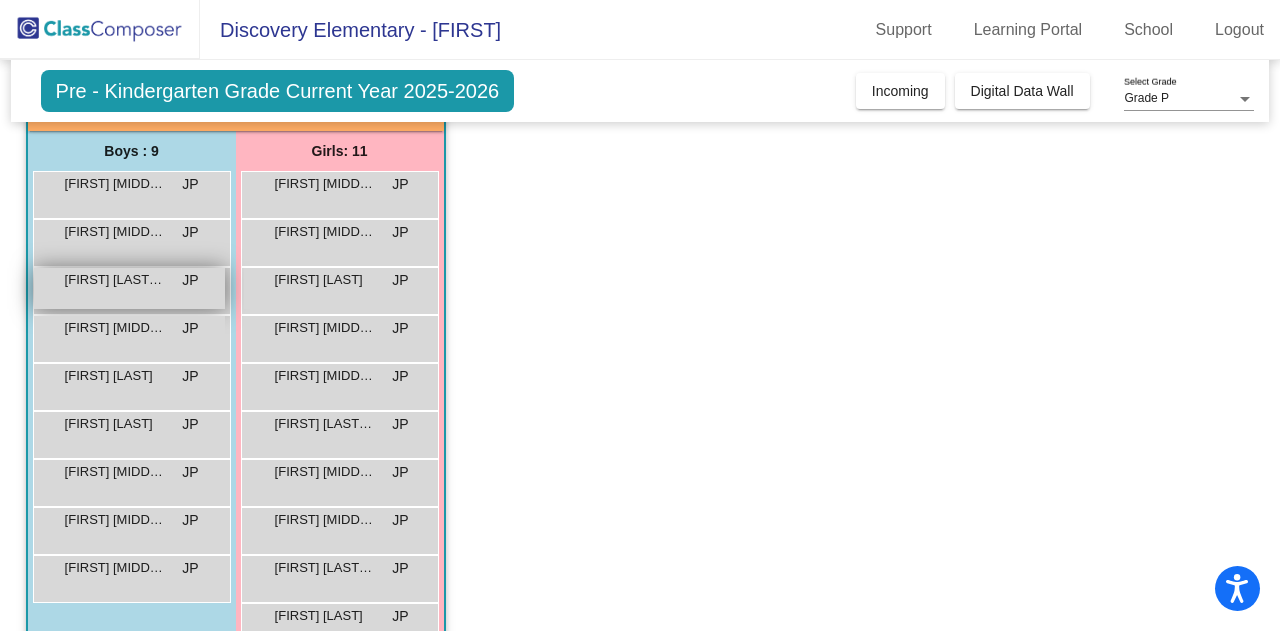 click on "Eoghan Dunleavy-Bruno" at bounding box center [115, 280] 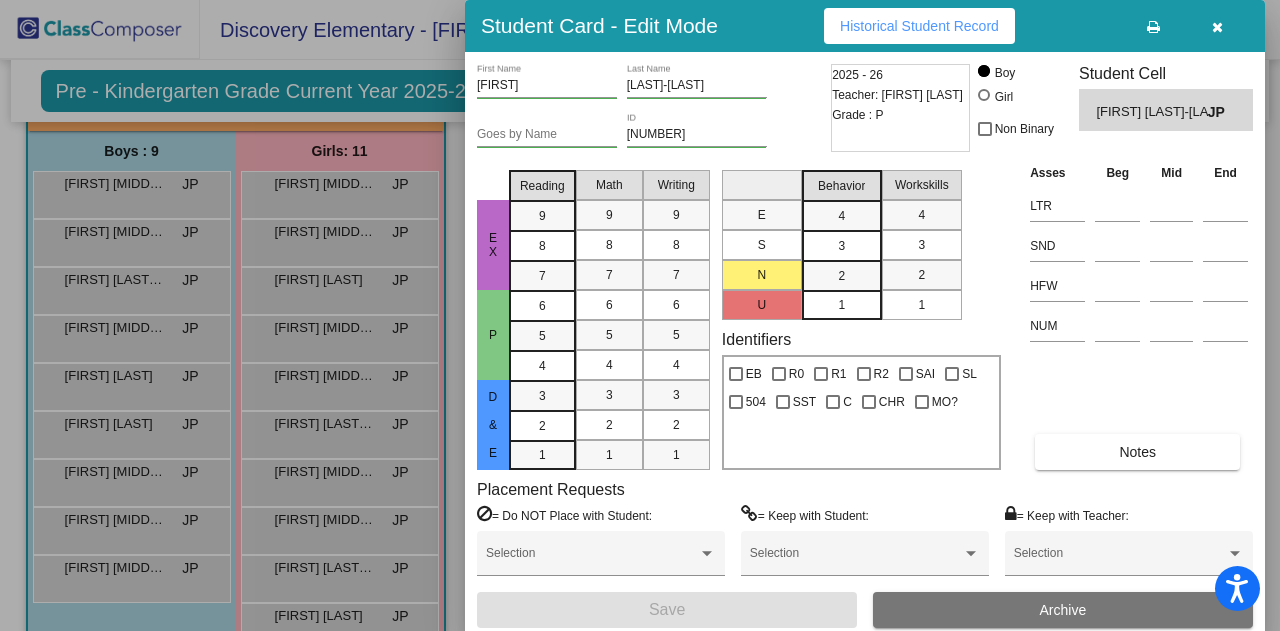 click at bounding box center [1217, 27] 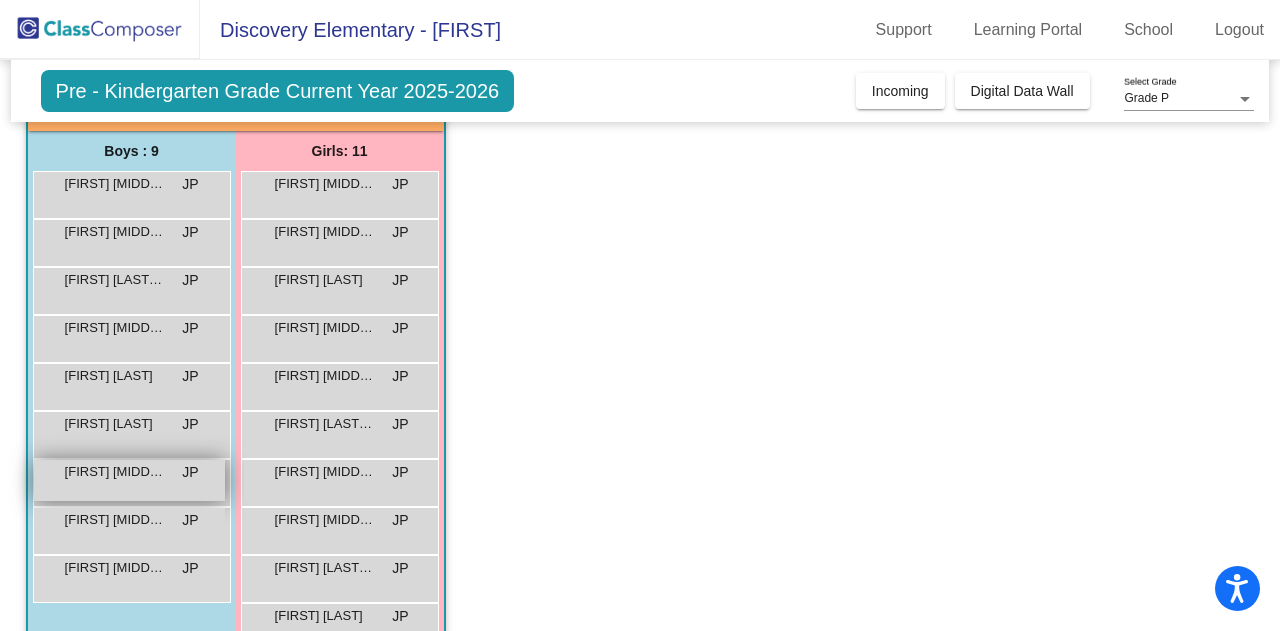 click on "Miles A. Connerley" at bounding box center (115, 472) 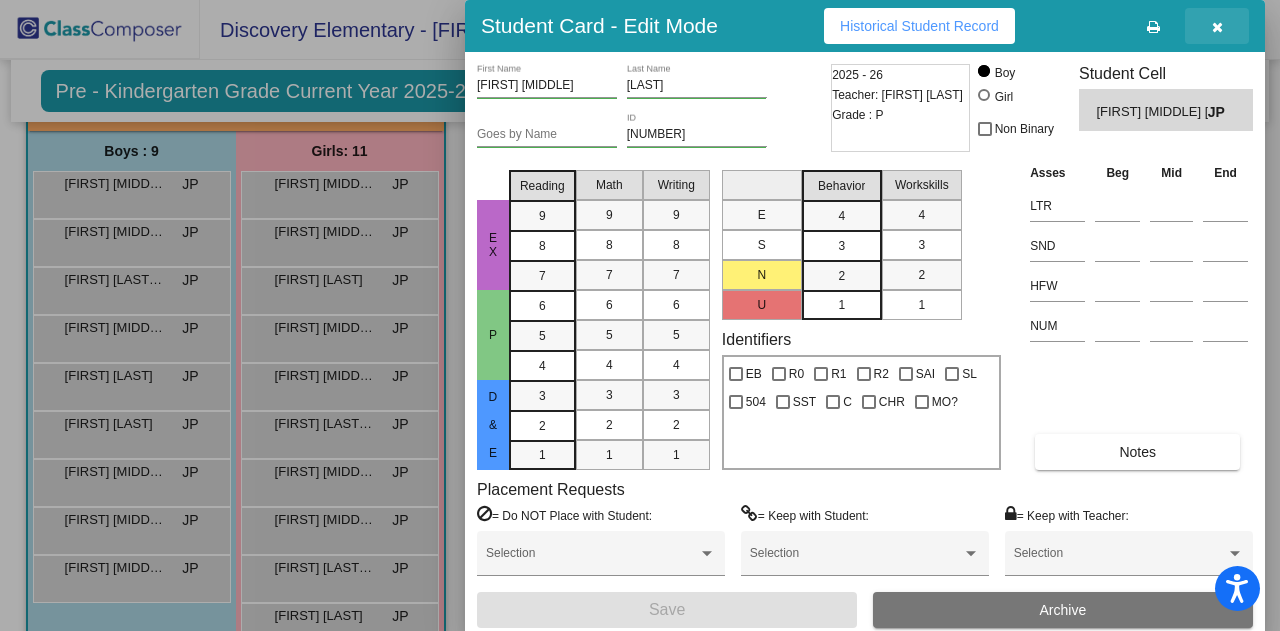 click at bounding box center (1217, 27) 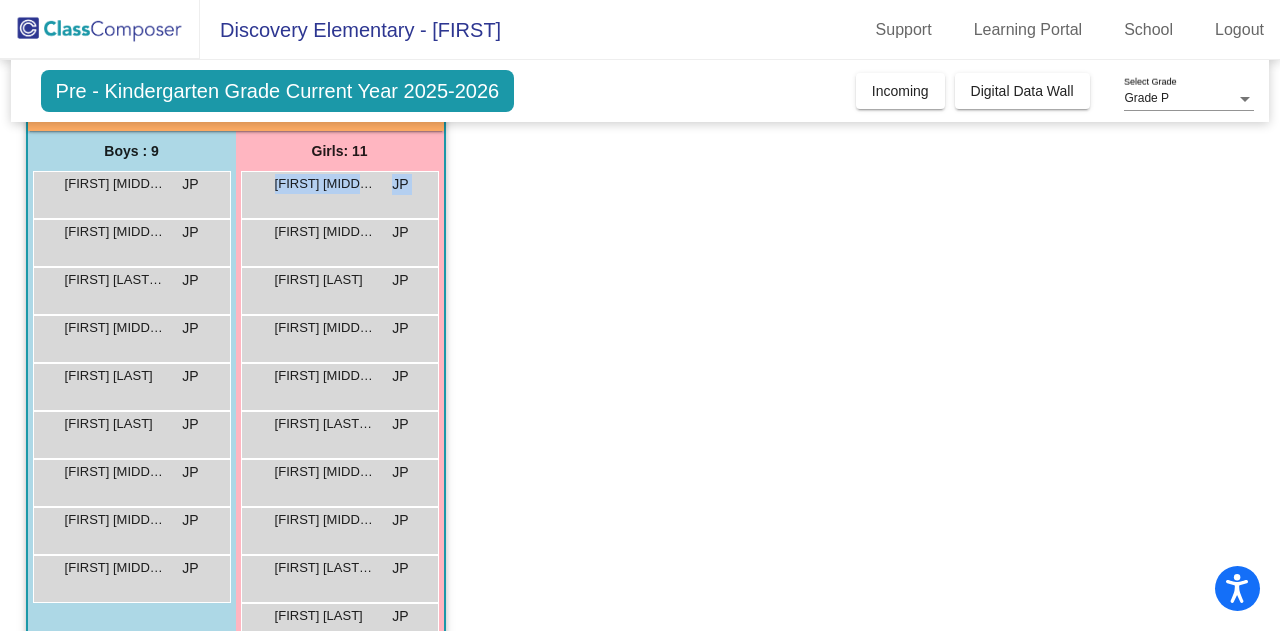 drag, startPoint x: 1268, startPoint y: 261, endPoint x: 1264, endPoint y: 154, distance: 107.07474 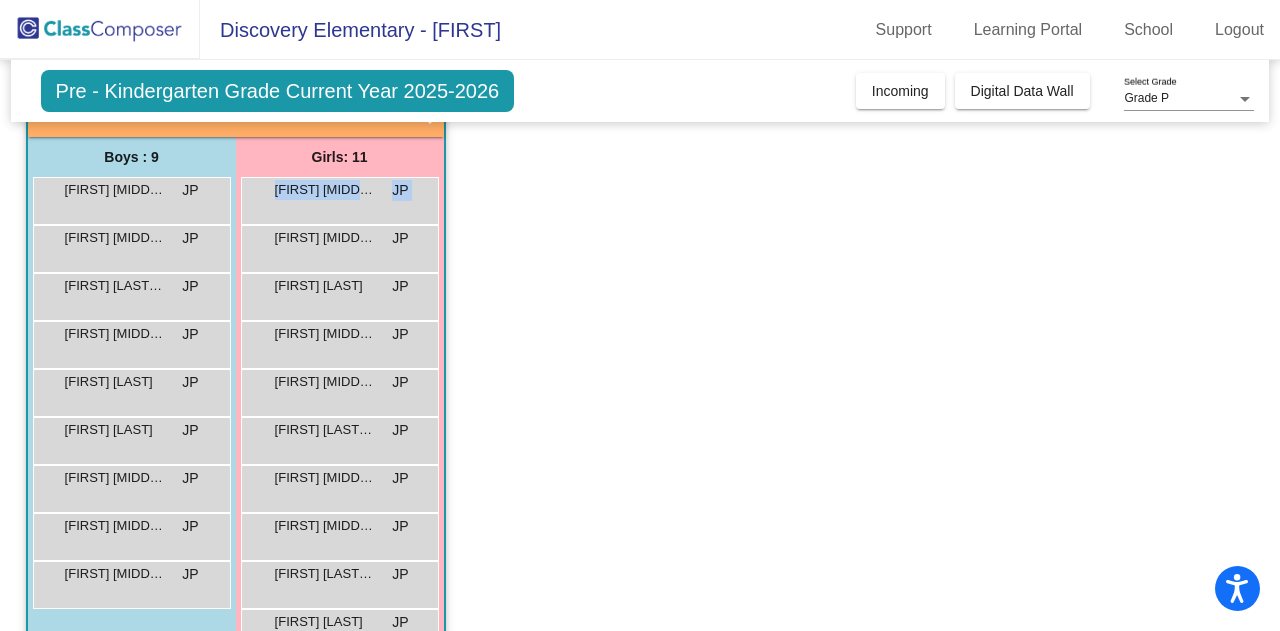 scroll, scrollTop: 144, scrollLeft: 0, axis: vertical 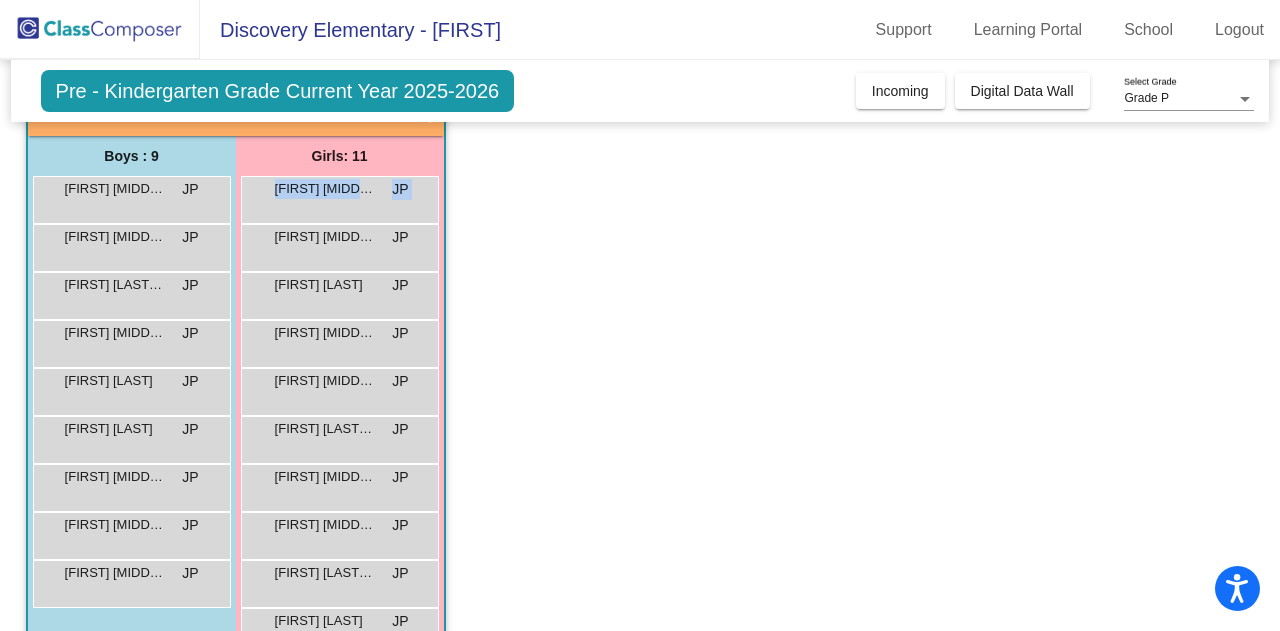 click on "Class 2   - TK - AM 1  picture_as_pdf Jamie Prescott  Add Student  First Name Last Name Student Id  (Recommended)   Boy   Girl   Non Binary Add Close  Boys : 9  Bennett W. Anderson JP lock do_not_disturb_alt Cayden J. Cacho JP lock do_not_disturb_alt Eoghan Dunleavy-Bruno JP lock do_not_disturb_alt Jace E. Topp JP lock do_not_disturb_alt Kendrick Gregorio JP lock do_not_disturb_alt Luca Centanni JP lock do_not_disturb_alt Miles A. Connerley JP lock do_not_disturb_alt Rylan R. Butsko JP lock do_not_disturb_alt Zachary F. Cronin JP lock do_not_disturb_alt Girls: 11 Adylen T. Tran JP lock do_not_disturb_alt Blaine I. Raider JP lock do_not_disturb_alt Chloe Duarte JP lock do_not_disturb_alt Elena M. Gonzalez JP lock do_not_disturb_alt Everly B. Garcia JP lock do_not_disturb_alt Katerina Gelman-Hernandez JP lock do_not_disturb_alt Kennedy M. Miller JP lock do_not_disturb_alt Kiana M.  Hamamji JP lock do_not_disturb_alt Lana Osterne Allen JP lock do_not_disturb_alt Mila Armas JP lock do_not_disturb_alt JP lock" 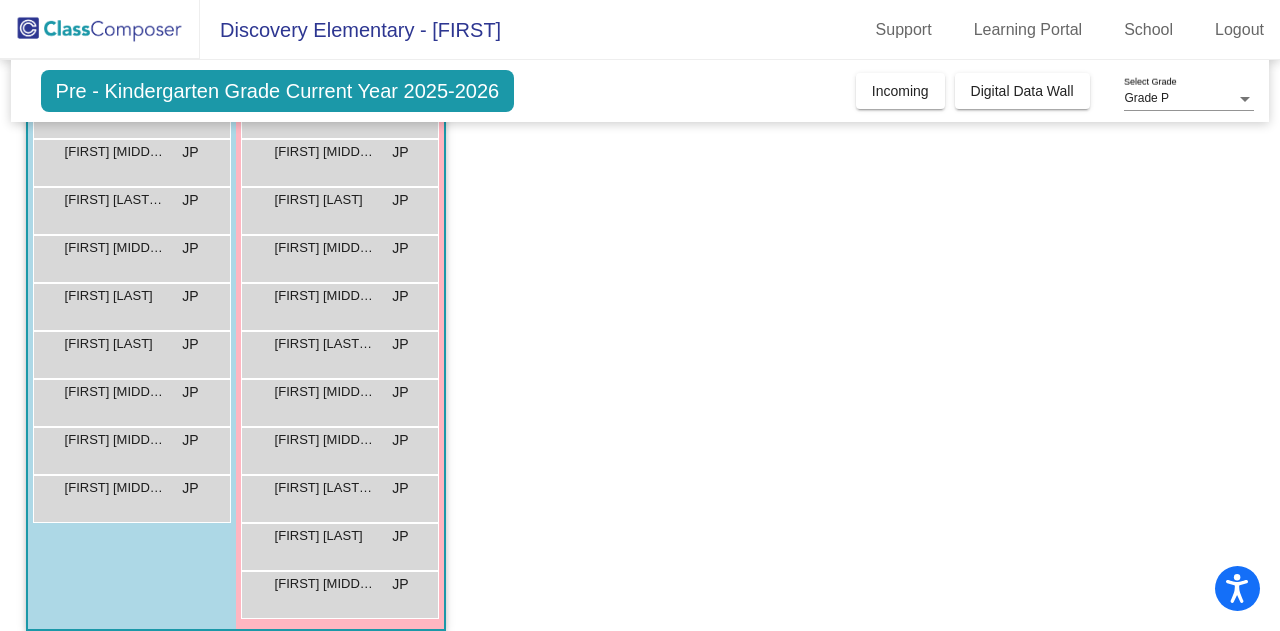 scroll, scrollTop: 233, scrollLeft: 0, axis: vertical 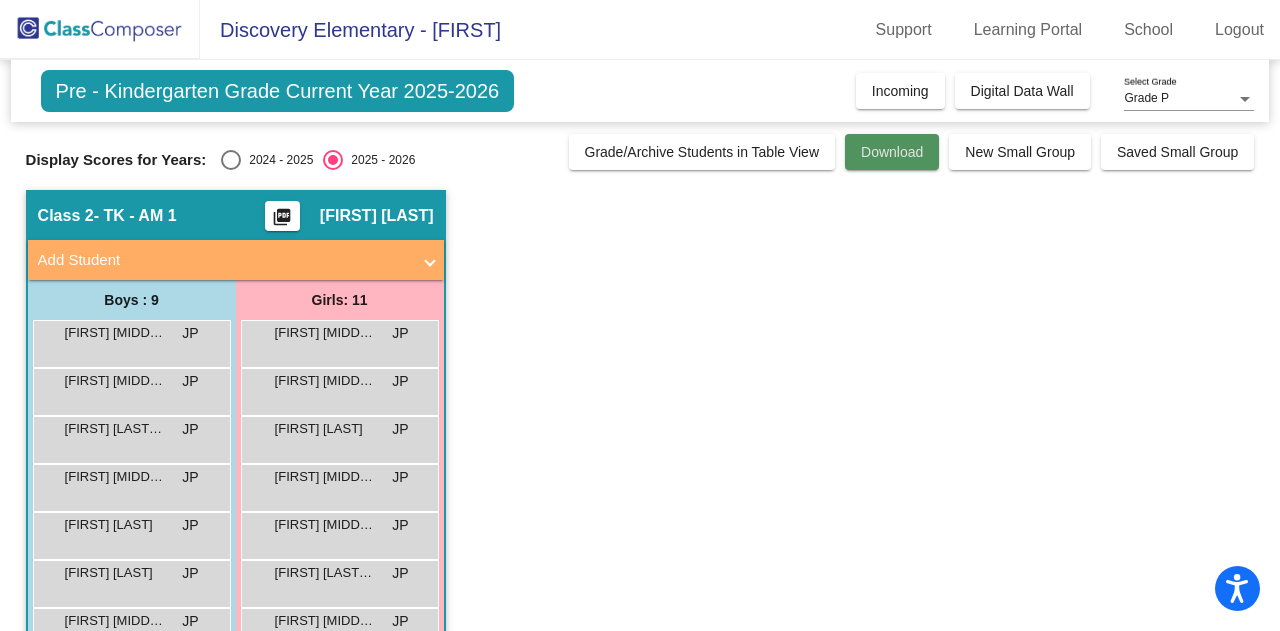 click on "Download" 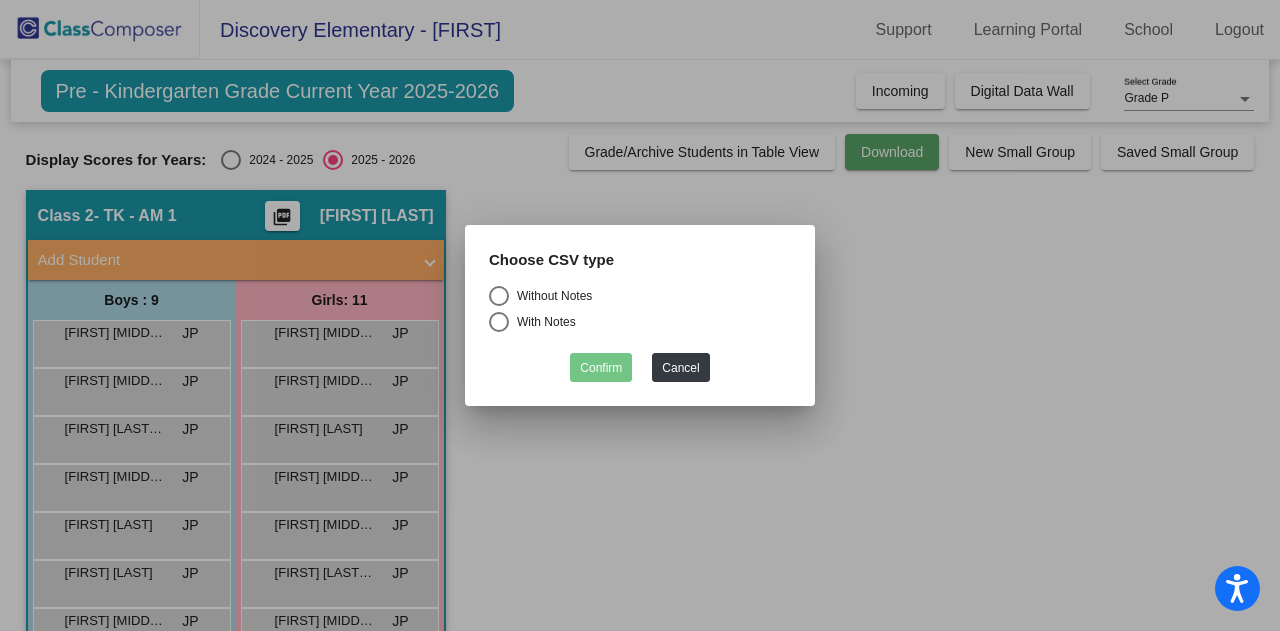 click at bounding box center (640, 315) 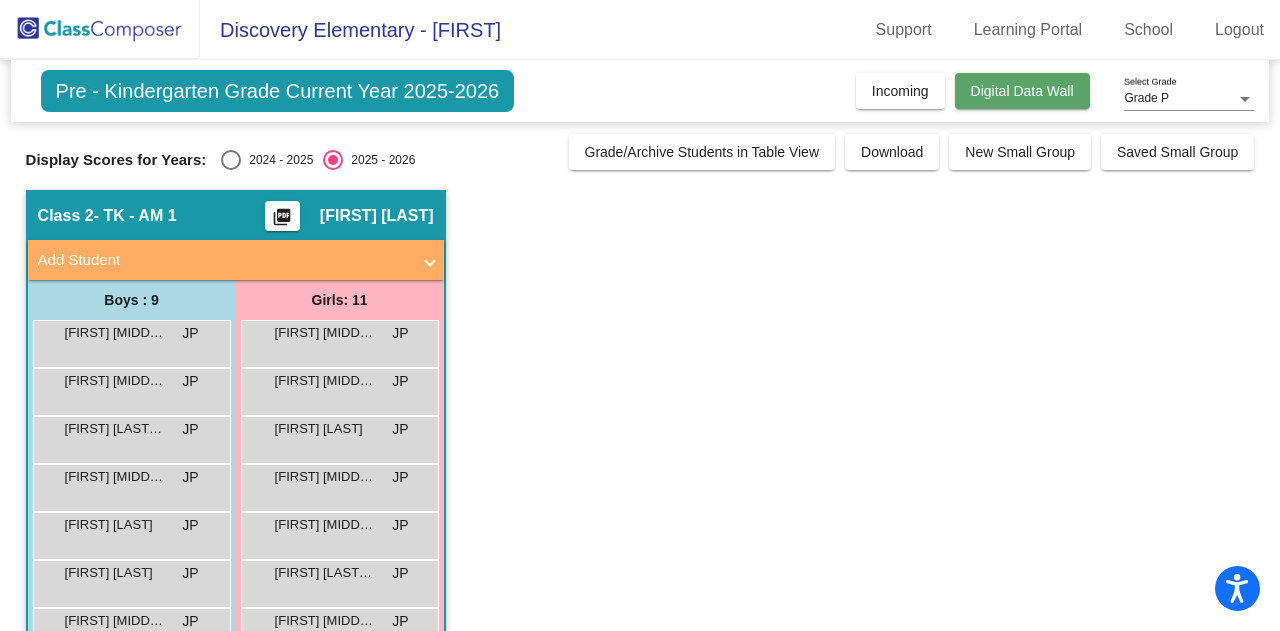 click on "Digital Data Wall" 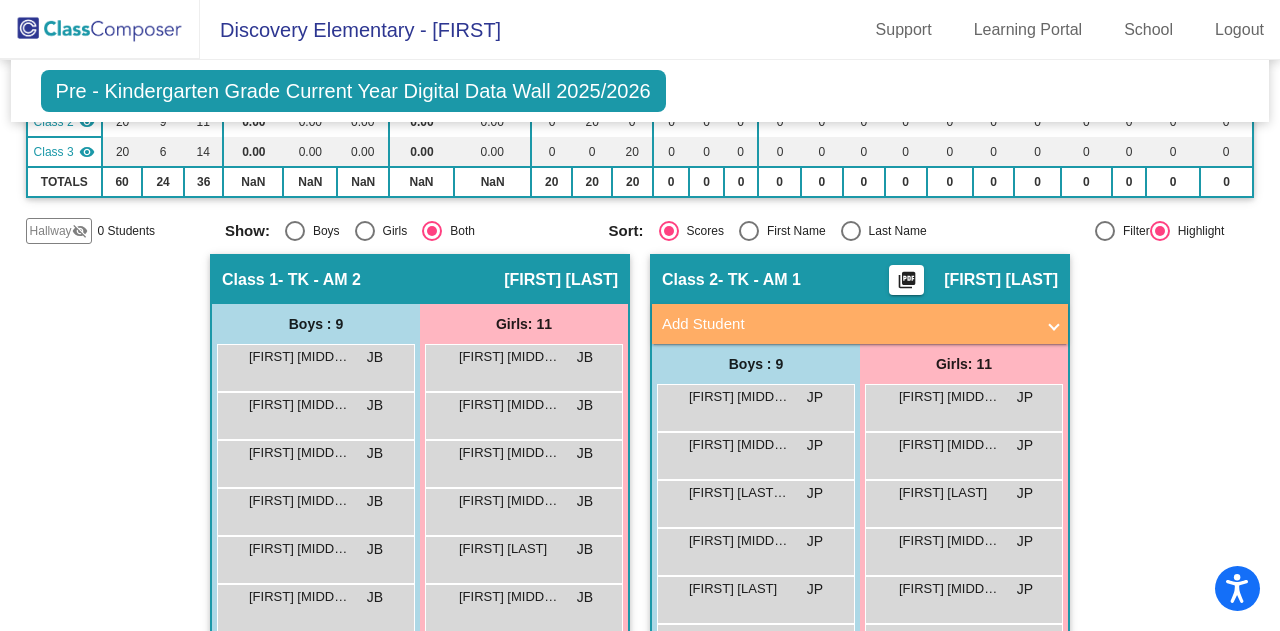 scroll, scrollTop: 256, scrollLeft: 0, axis: vertical 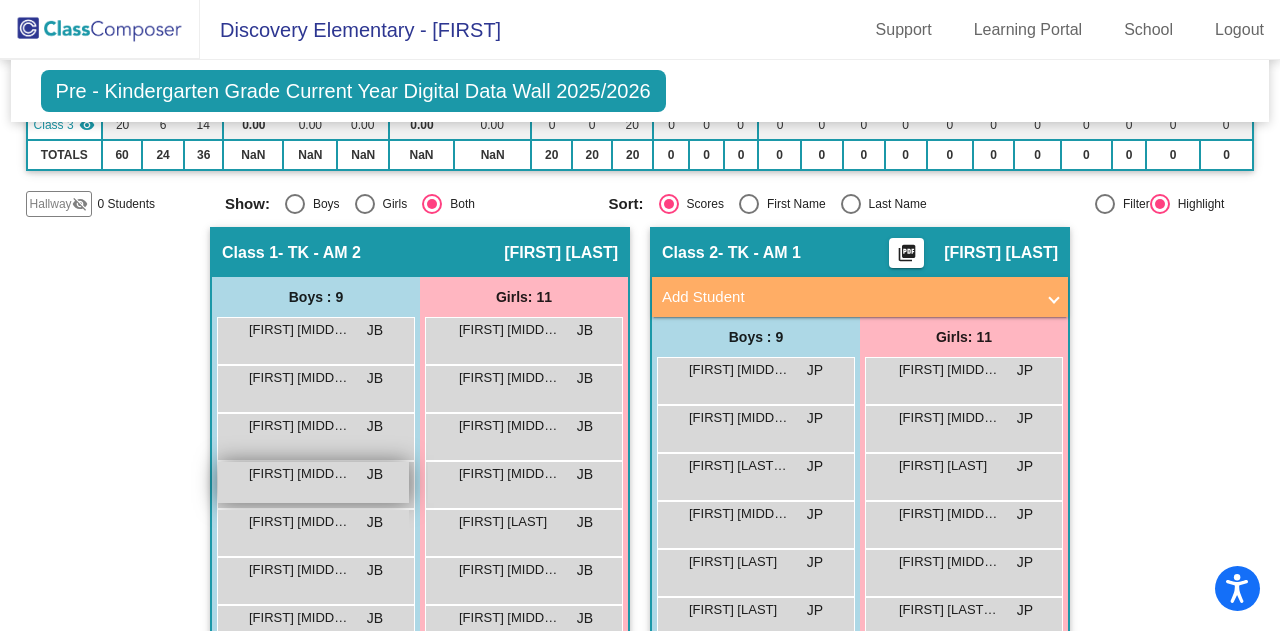 click on "Liam A. Avendano" at bounding box center (299, 474) 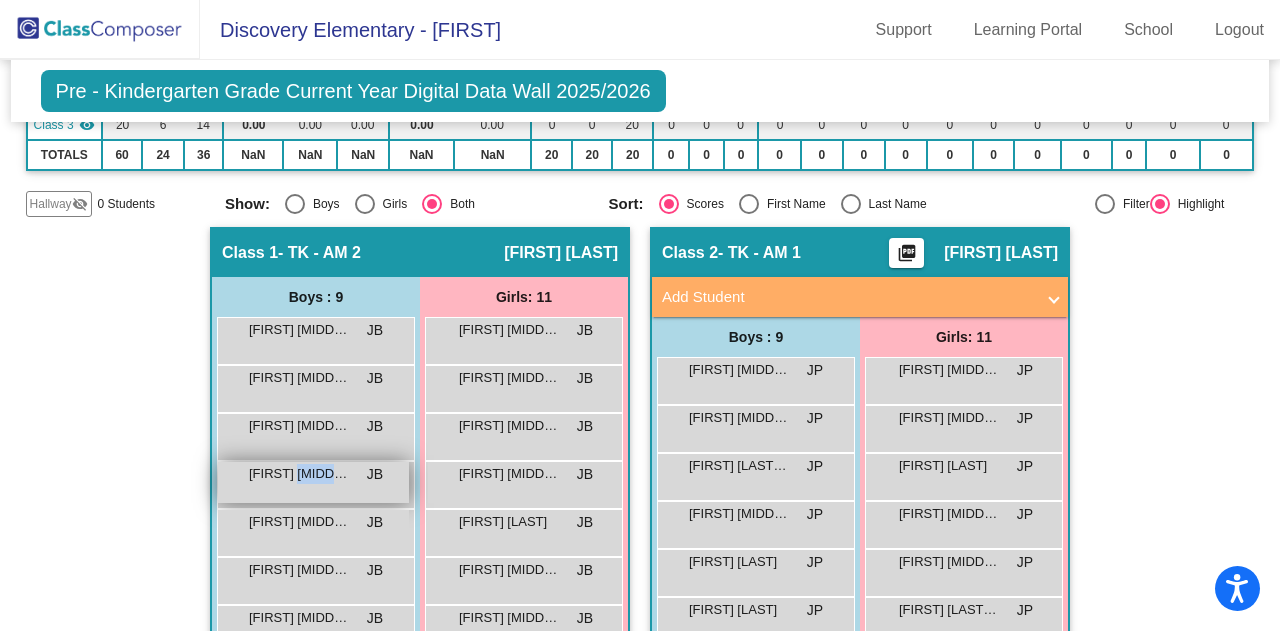 click on "Liam A. Avendano" at bounding box center [299, 474] 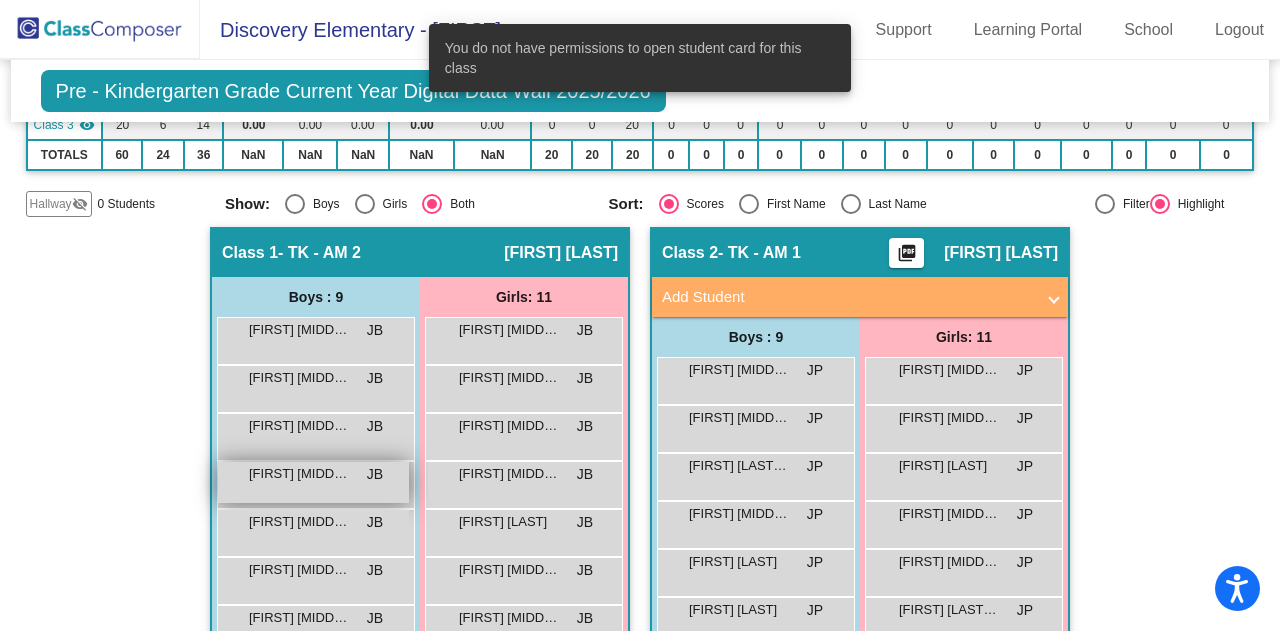 click on "Liam A. Avendano JB lock do_not_disturb_alt" at bounding box center (313, 482) 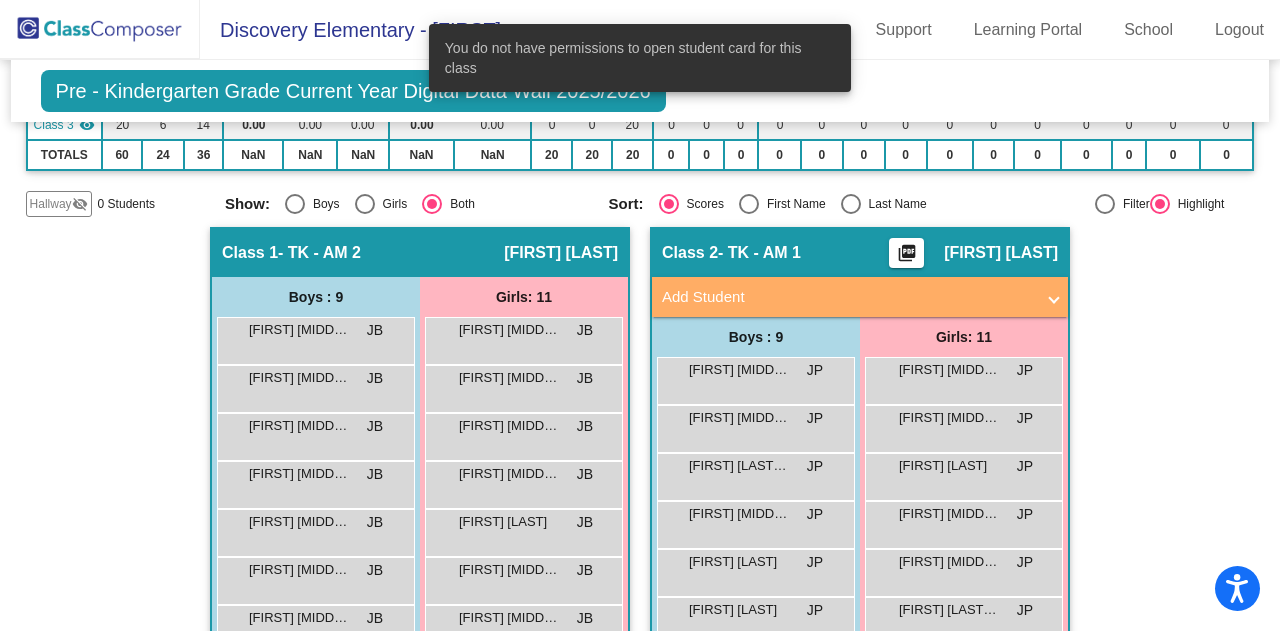 click on "Hallway   - Hallway Class  picture_as_pdf  Add Student  First Name Last Name Student Id  (Recommended)   Boy   Girl   Non Binary Add Close  Boys : 0    No Students   Girls: 0   No Students   Class 1   - TK - AM 2  picture_as_pdf Jill Blackwell  Add Student  First Name Last Name Student Id  (Recommended)   Boy   Girl   Non Binary Add Close  Boys : 9  Avyaan R. Narlengi JB lock do_not_disturb_alt Caleb B.  Moore JB lock do_not_disturb_alt Lennon G. Ritchie JB lock do_not_disturb_alt Liam A. Avendano JB lock do_not_disturb_alt Reid M. Ritchie JB lock do_not_disturb_alt Rocco H.  LaFond JB lock do_not_disturb_alt Scott T.  McNicholas JB lock do_not_disturb_alt Vincent R. Villarosa JB lock do_not_disturb_alt Yael S. Cruz JB lock do_not_disturb_alt Girls: 11 Addison L. Pham JB lock do_not_disturb_alt Kiara B. Sahu JB lock do_not_disturb_alt Kyler J. Meyerholtz JB lock do_not_disturb_alt Logan H.  Tappero JB lock do_not_disturb_alt Madelyn McKiernan JB lock do_not_disturb_alt Oakley A.  Bina JB lock JB lock JB" 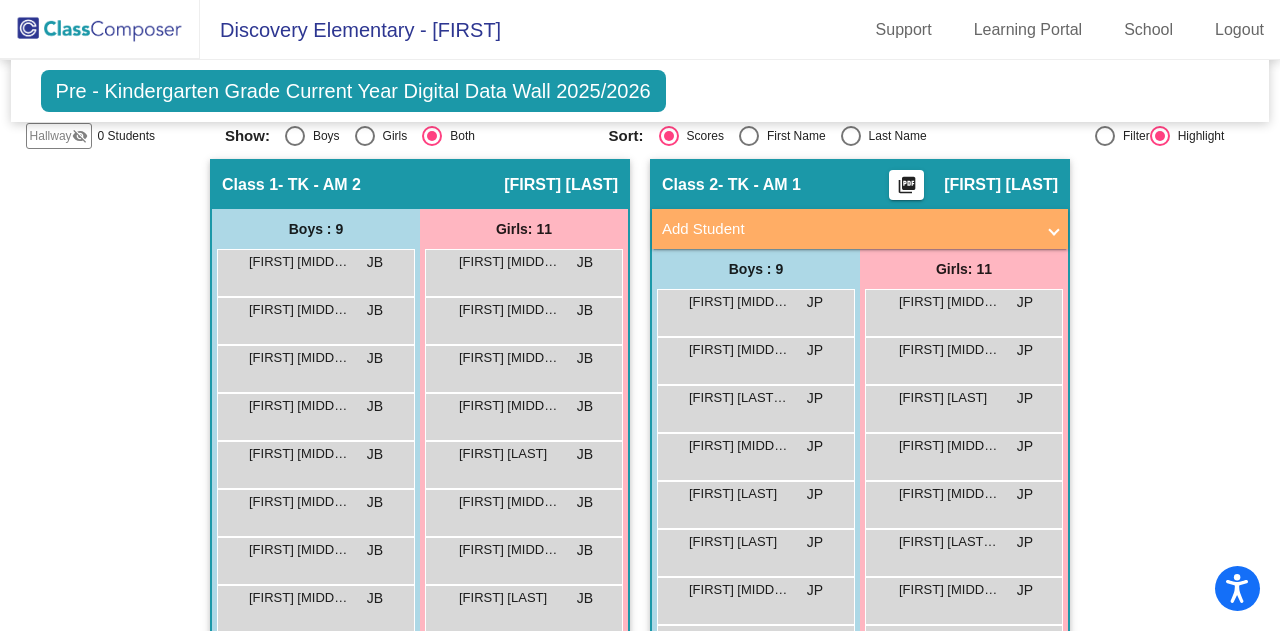 scroll, scrollTop: 331, scrollLeft: 0, axis: vertical 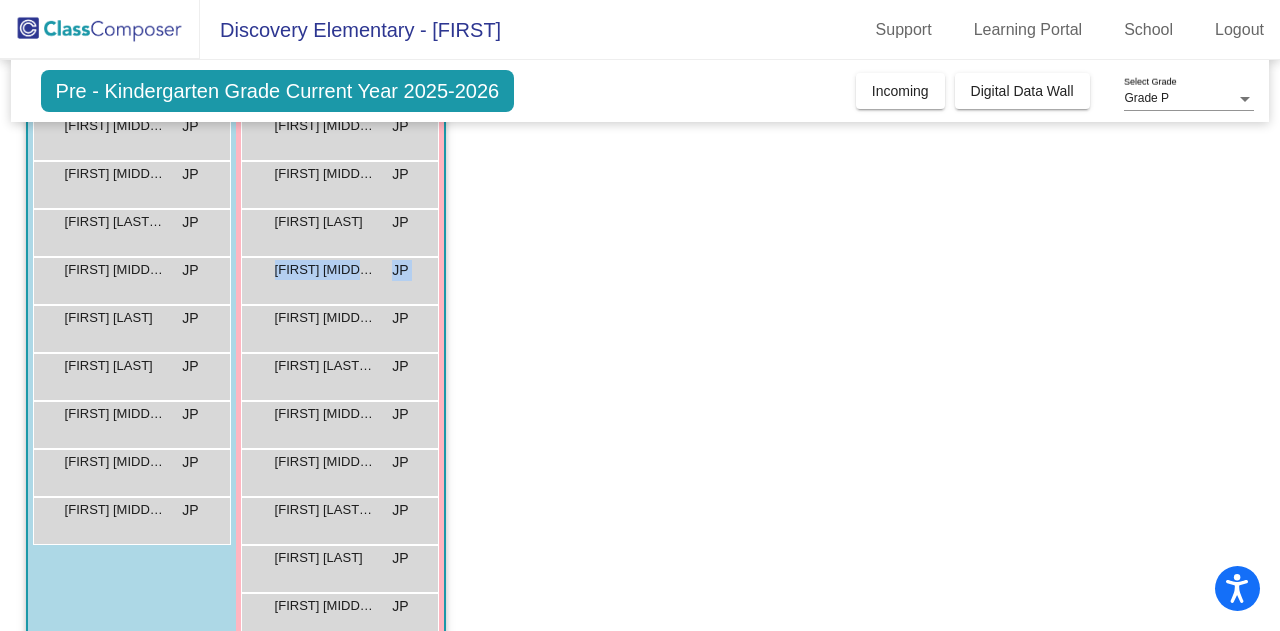 drag, startPoint x: 1269, startPoint y: 284, endPoint x: 1279, endPoint y: 331, distance: 48.052055 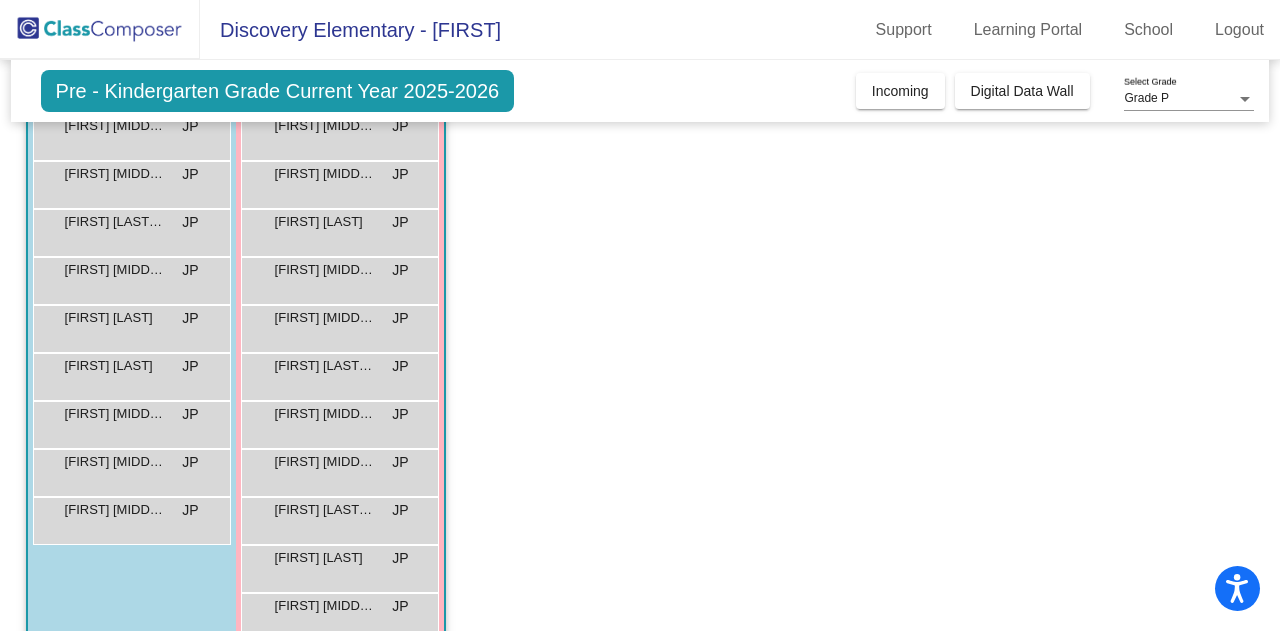 click on "Class 2   - TK - AM 1  picture_as_pdf Jamie Prescott  Add Student  First Name Last Name Student Id  (Recommended)   Boy   Girl   Non Binary Add Close  Boys : 9  Bennett W. Anderson JP lock do_not_disturb_alt Cayden J. Cacho JP lock do_not_disturb_alt Eoghan Dunleavy-Bruno JP lock do_not_disturb_alt Jace E. Topp JP lock do_not_disturb_alt Kendrick Gregorio JP lock do_not_disturb_alt Luca Centanni JP lock do_not_disturb_alt Miles A. Connerley JP lock do_not_disturb_alt Rylan R. Butsko JP lock do_not_disturb_alt Zachary F. Cronin JP lock do_not_disturb_alt Girls: 11 Adylen T. Tran JP lock do_not_disturb_alt Blaine I. Raider JP lock do_not_disturb_alt Chloe Duarte JP lock do_not_disturb_alt Elena M. Gonzalez JP lock do_not_disturb_alt Everly B. Garcia JP lock do_not_disturb_alt Katerina Gelman-Hernandez JP lock do_not_disturb_alt Kennedy M. Miller JP lock do_not_disturb_alt Kiana M.  Hamamji JP lock do_not_disturb_alt Lana Osterne Allen JP lock do_not_disturb_alt Mila Armas JP lock do_not_disturb_alt JP lock" 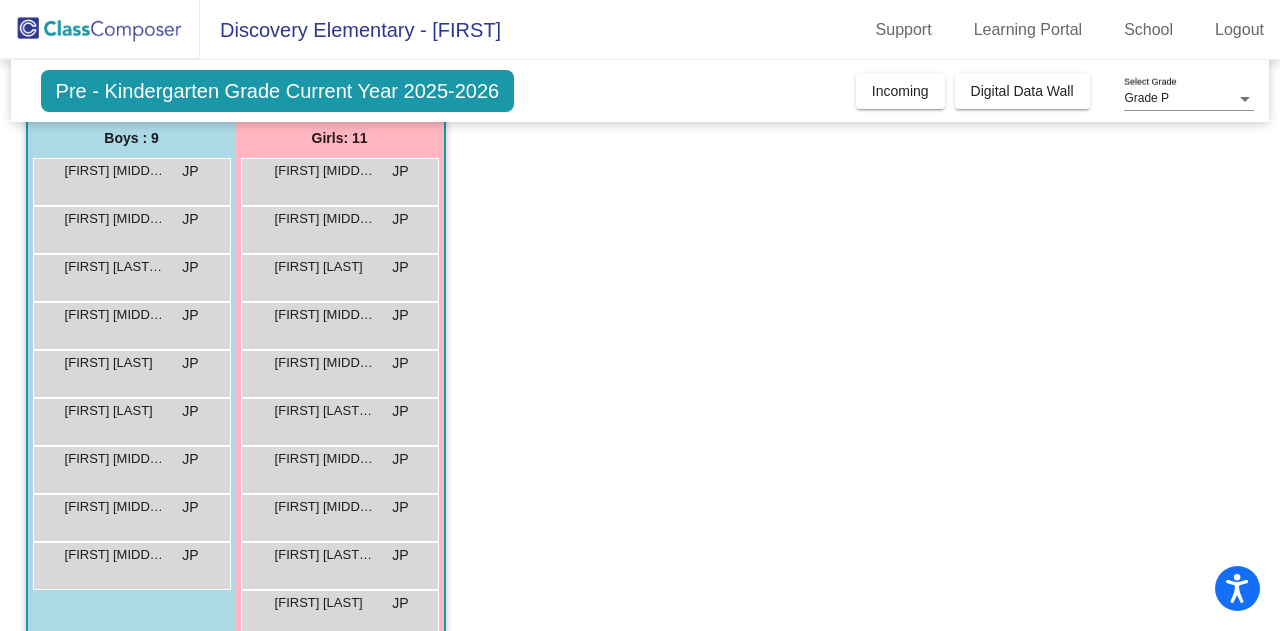 scroll, scrollTop: 177, scrollLeft: 0, axis: vertical 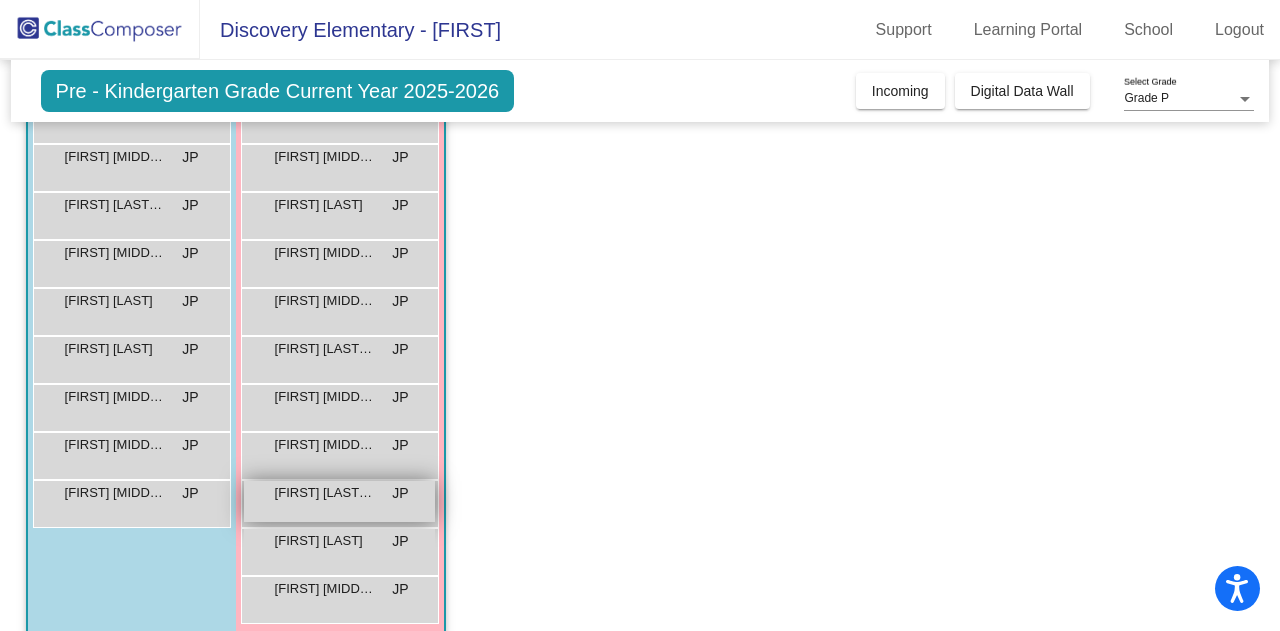 click on "Lana Osterne Allen" at bounding box center [325, 493] 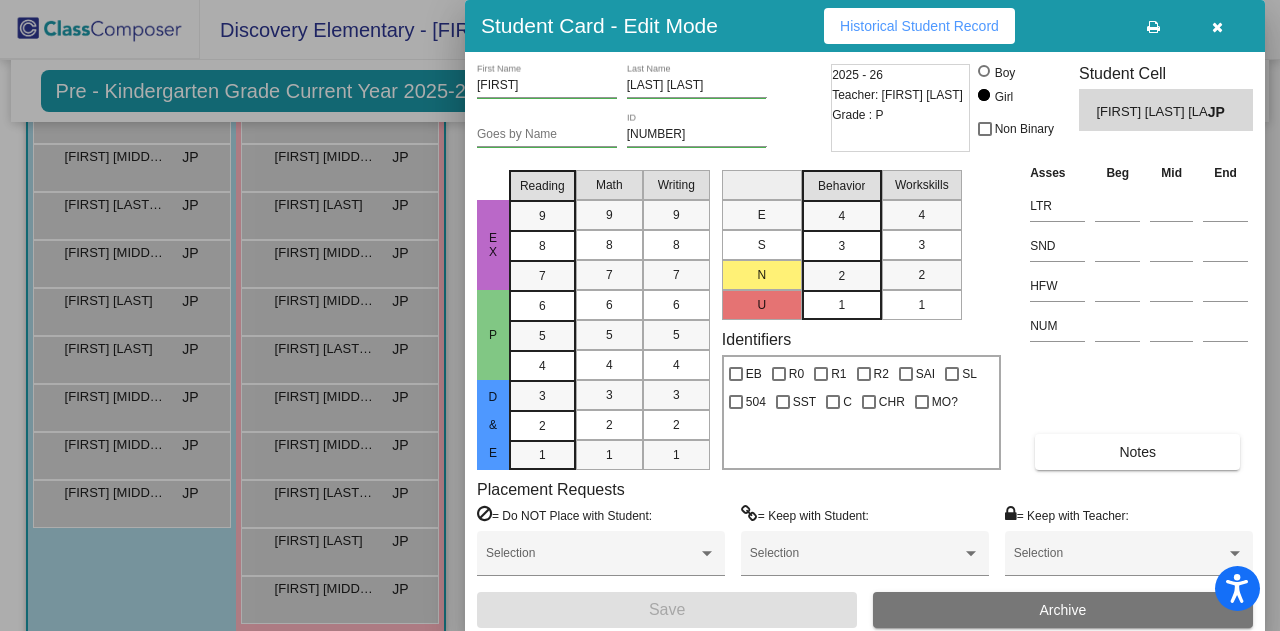 drag, startPoint x: 1272, startPoint y: 107, endPoint x: 1279, endPoint y: 145, distance: 38.63936 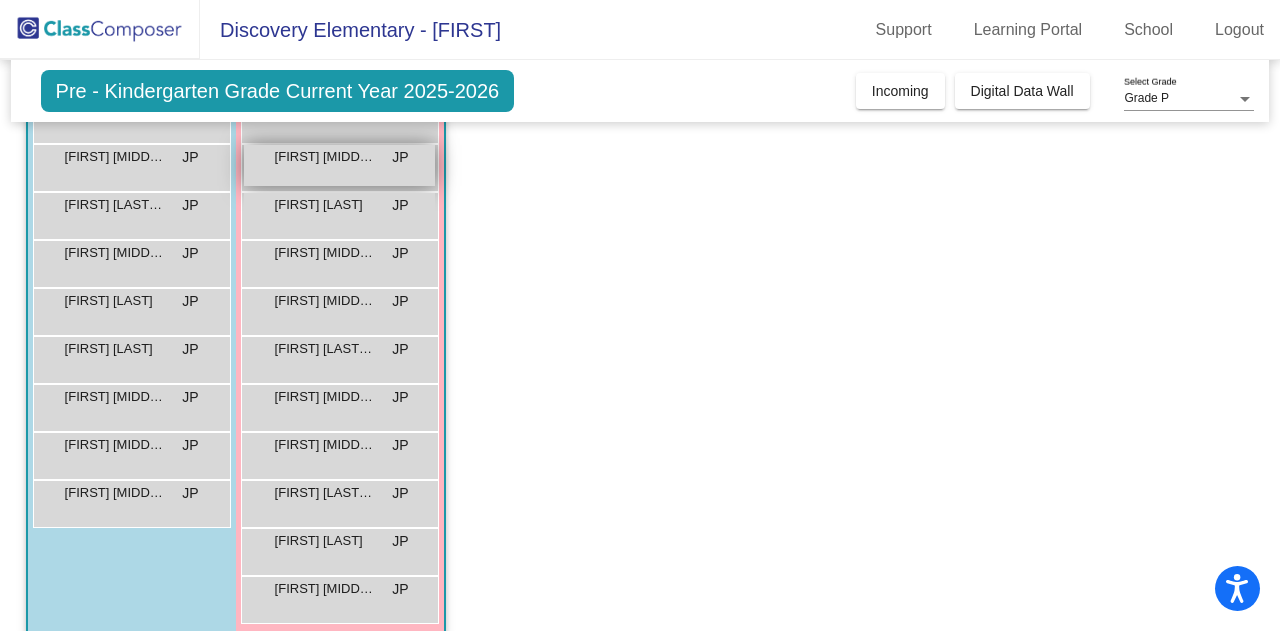 click on "Blaine I. Raider" at bounding box center (325, 157) 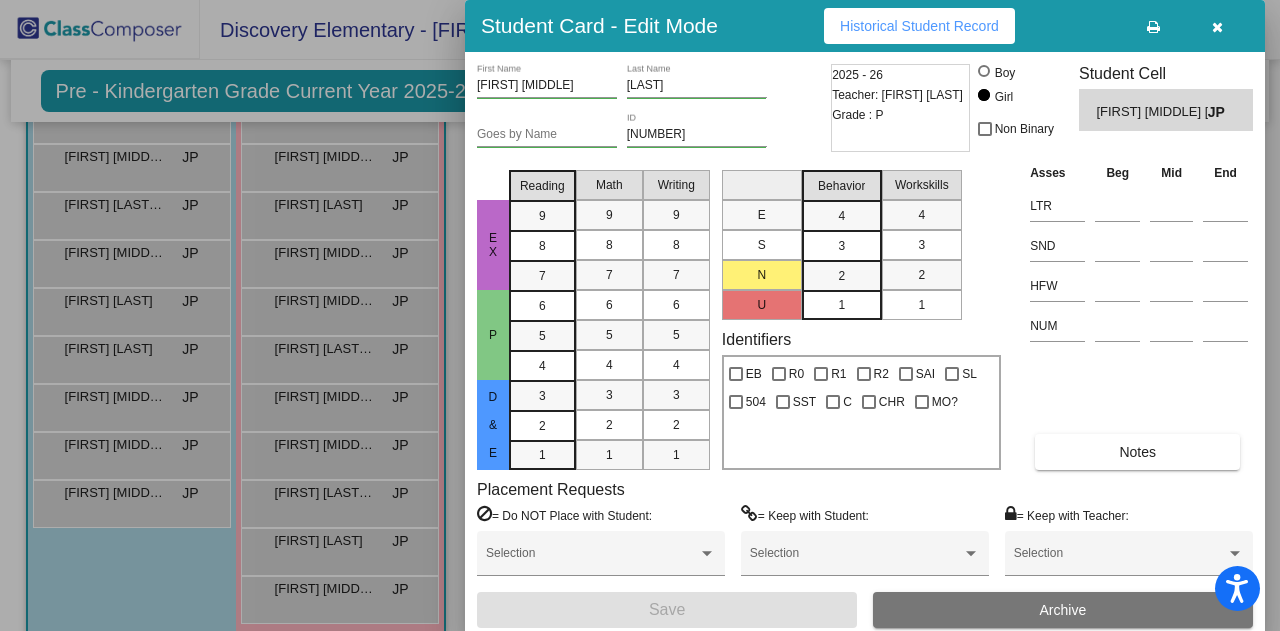 drag, startPoint x: 1277, startPoint y: 131, endPoint x: 1276, endPoint y: 171, distance: 40.012497 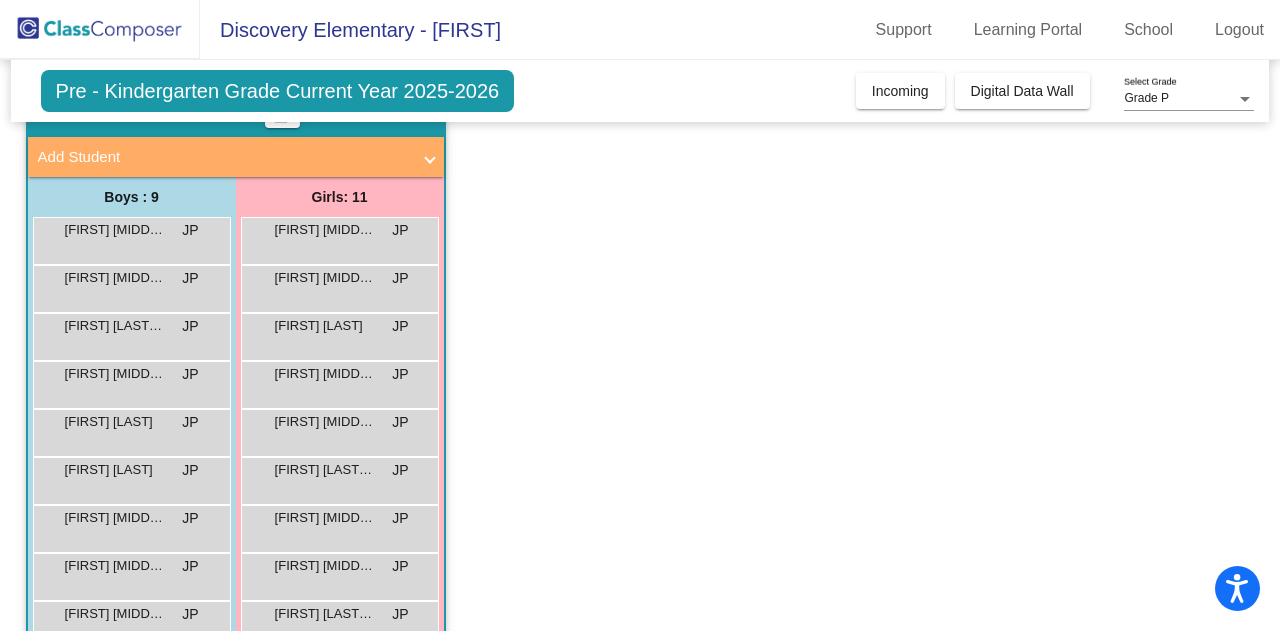 scroll, scrollTop: 248, scrollLeft: 0, axis: vertical 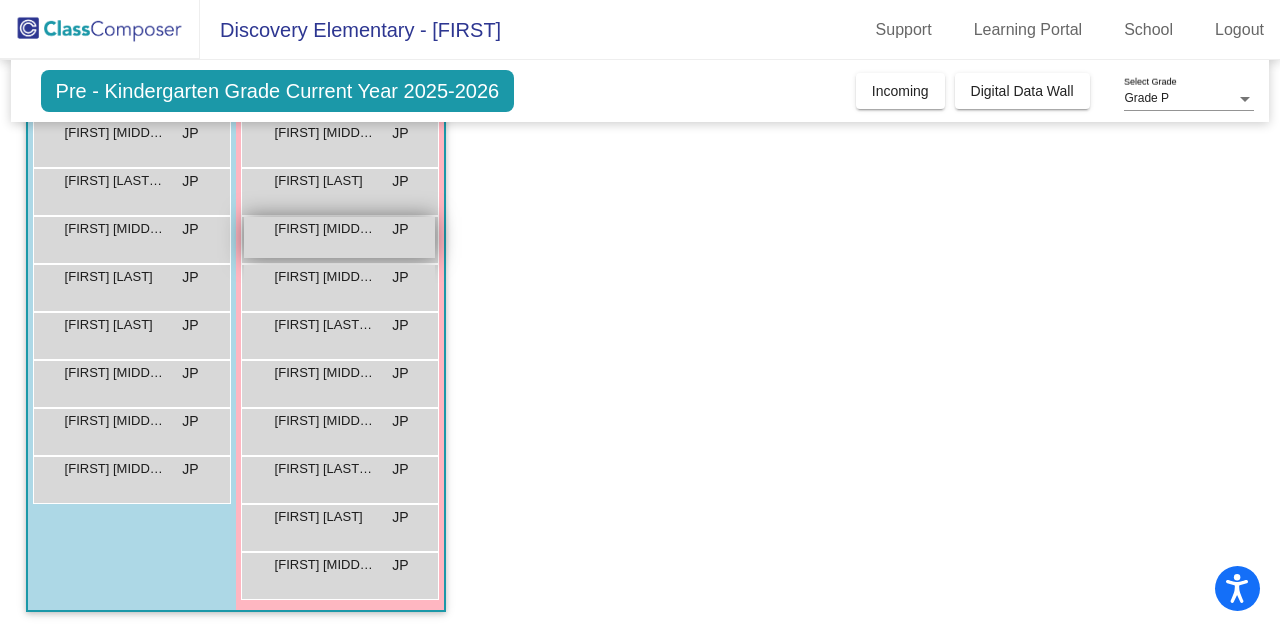 click on "Elena M. Gonzalez" at bounding box center (325, 229) 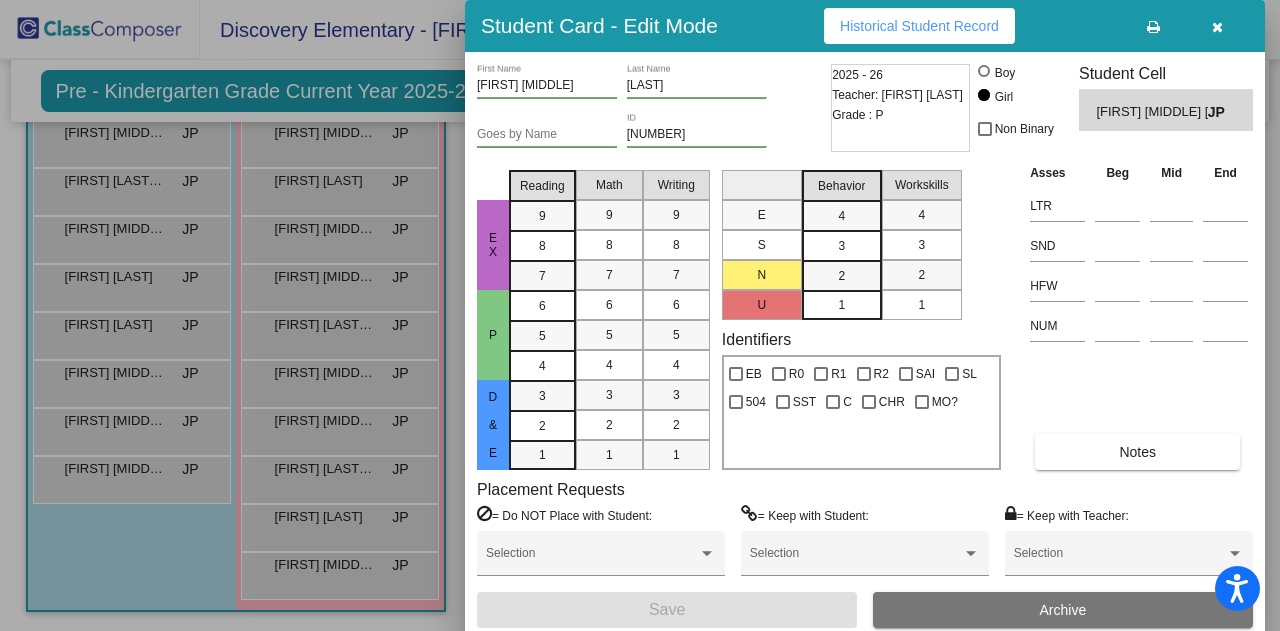 click at bounding box center [1217, 27] 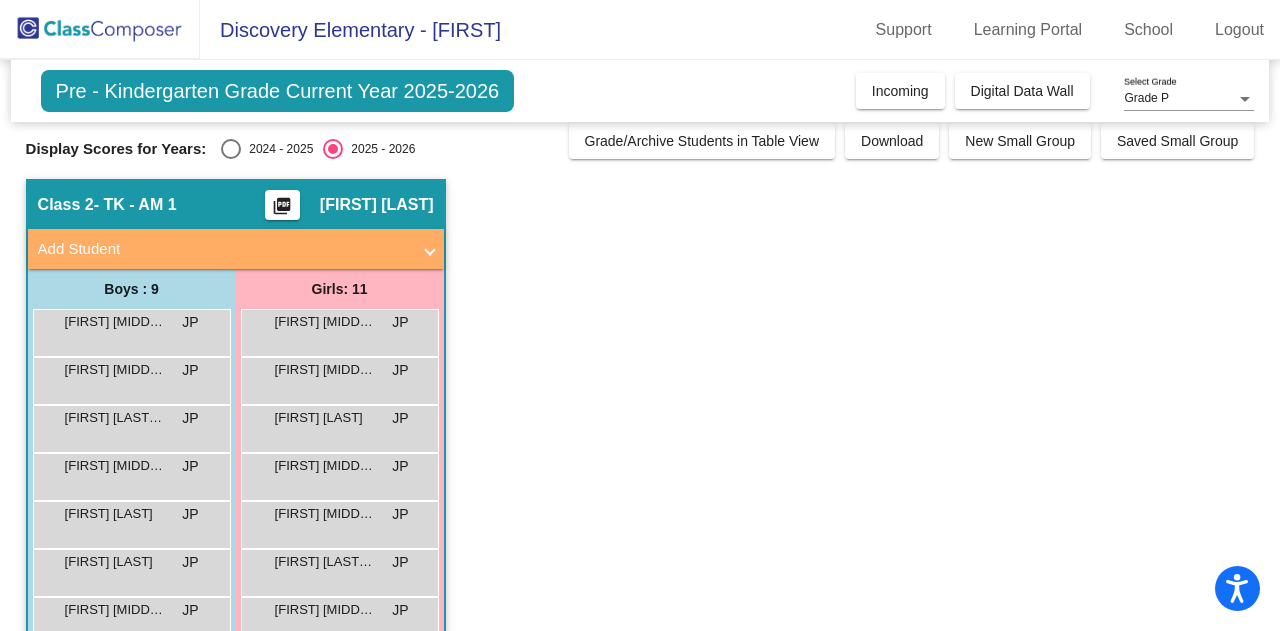 scroll, scrollTop: 0, scrollLeft: 0, axis: both 